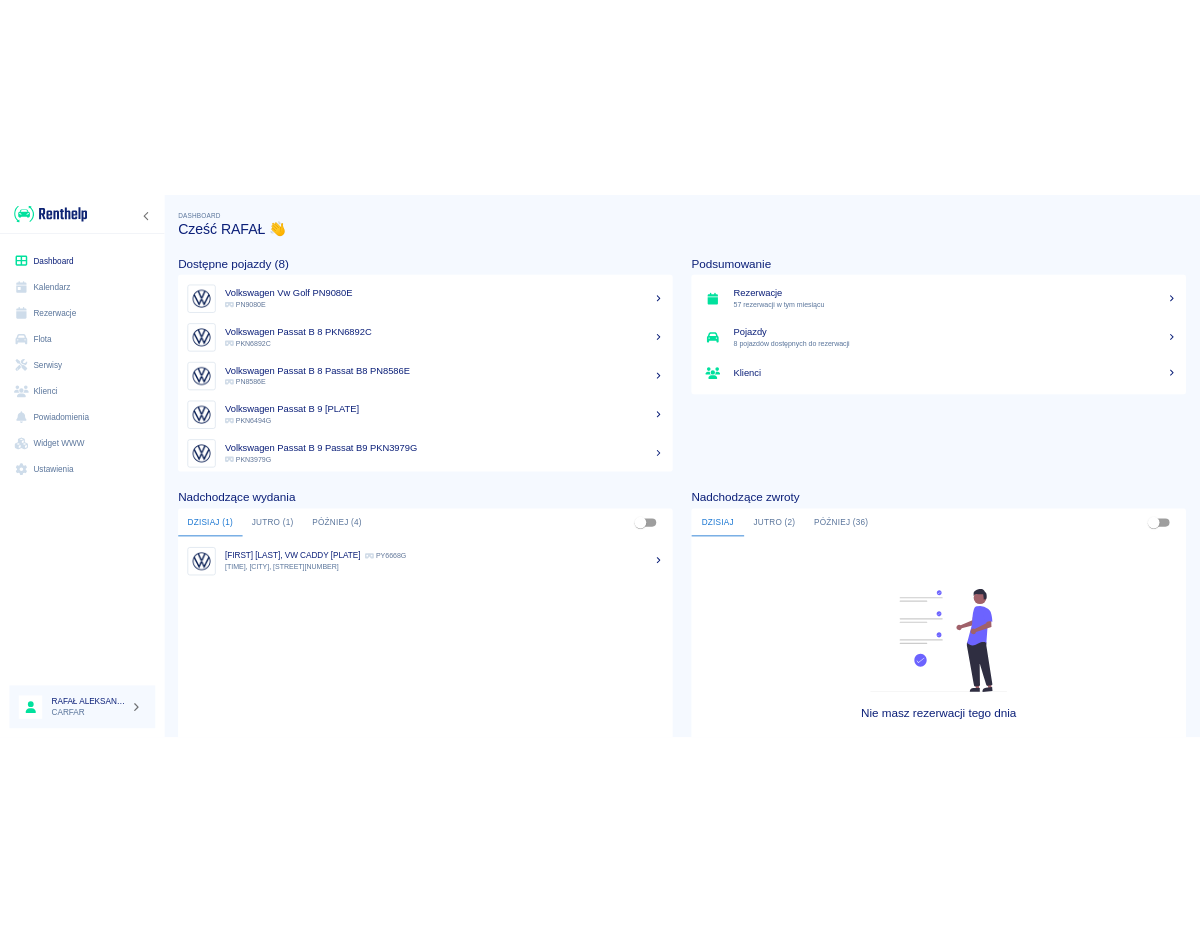 scroll, scrollTop: 0, scrollLeft: 0, axis: both 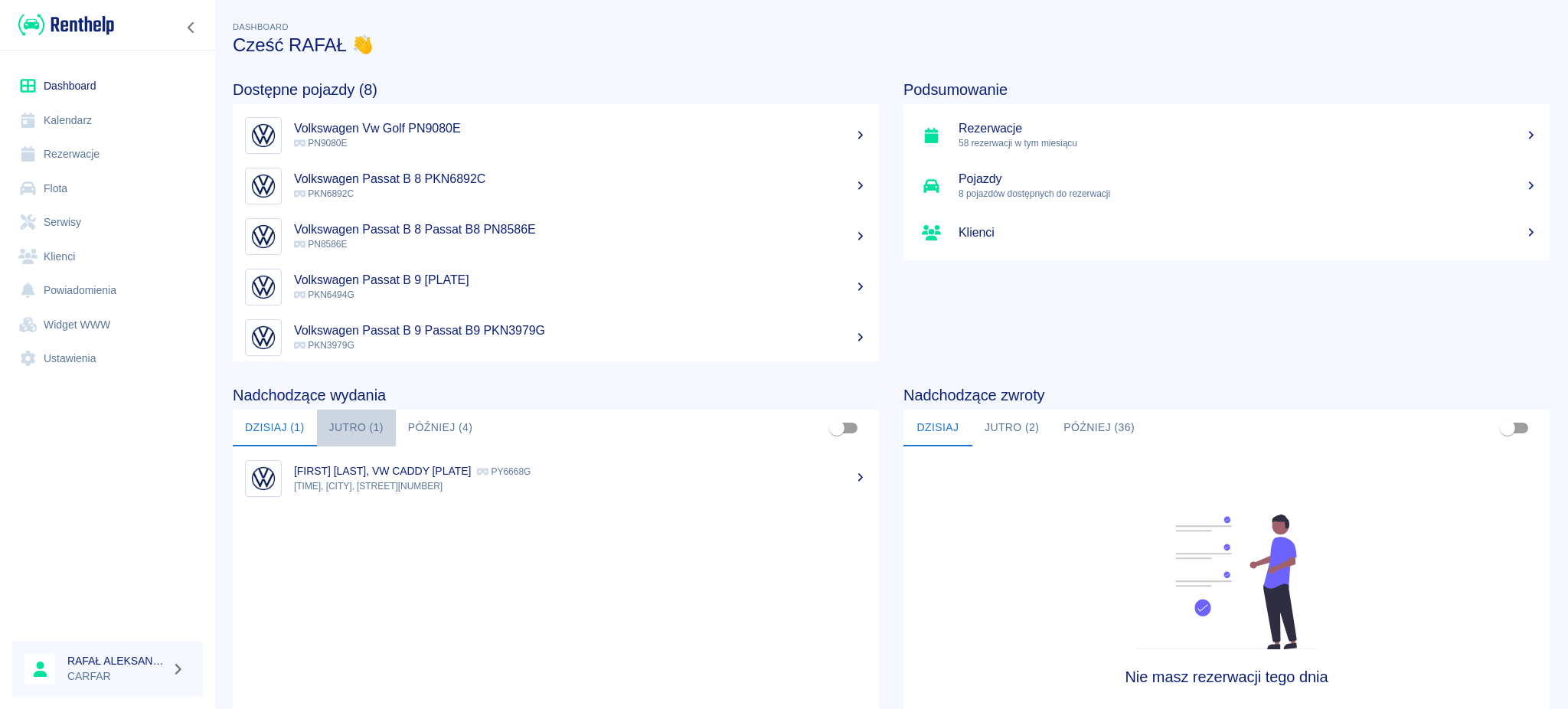 click on "Jutro (1)" at bounding box center [356, 428] 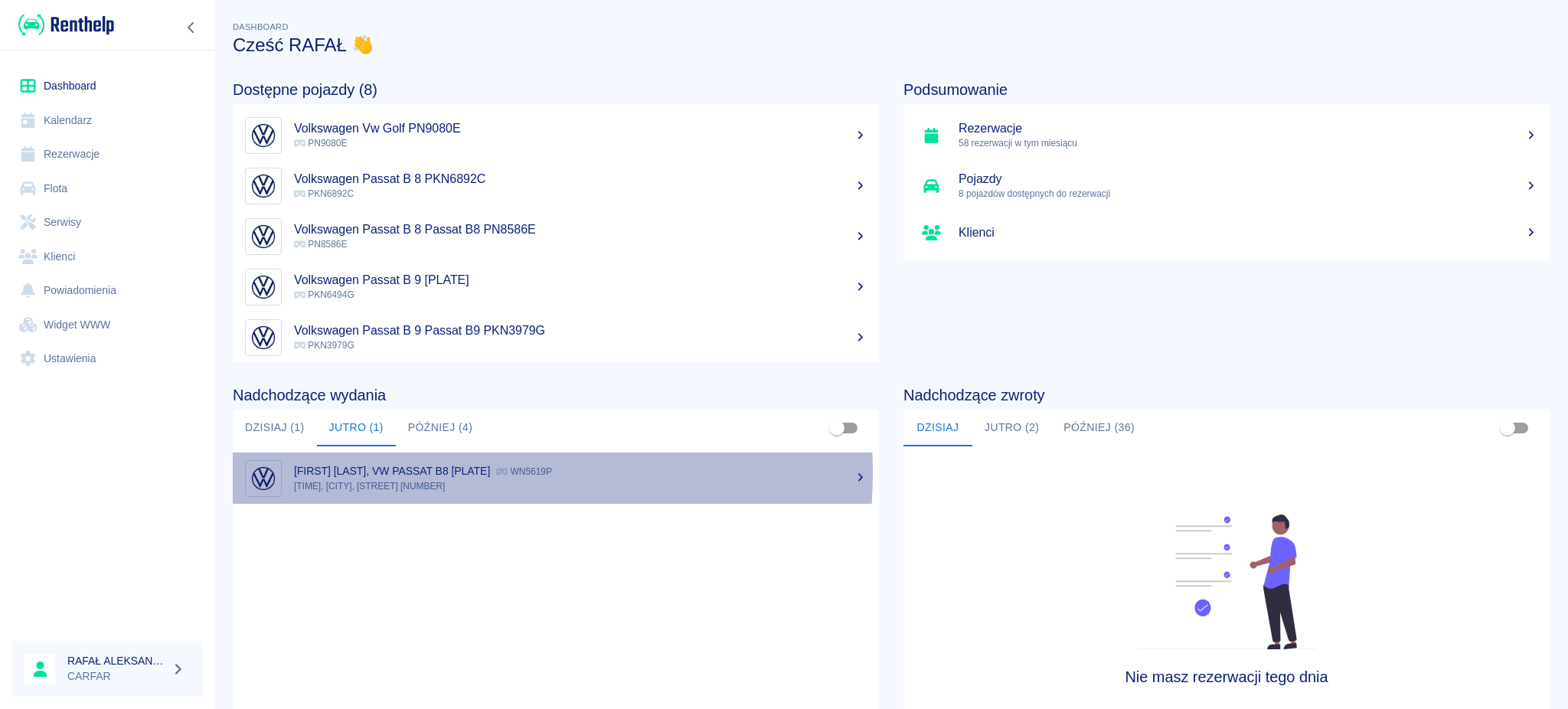 click on "[FIRST] [LAST], VW PASSAT B8 [PLATE]" at bounding box center [392, 471] 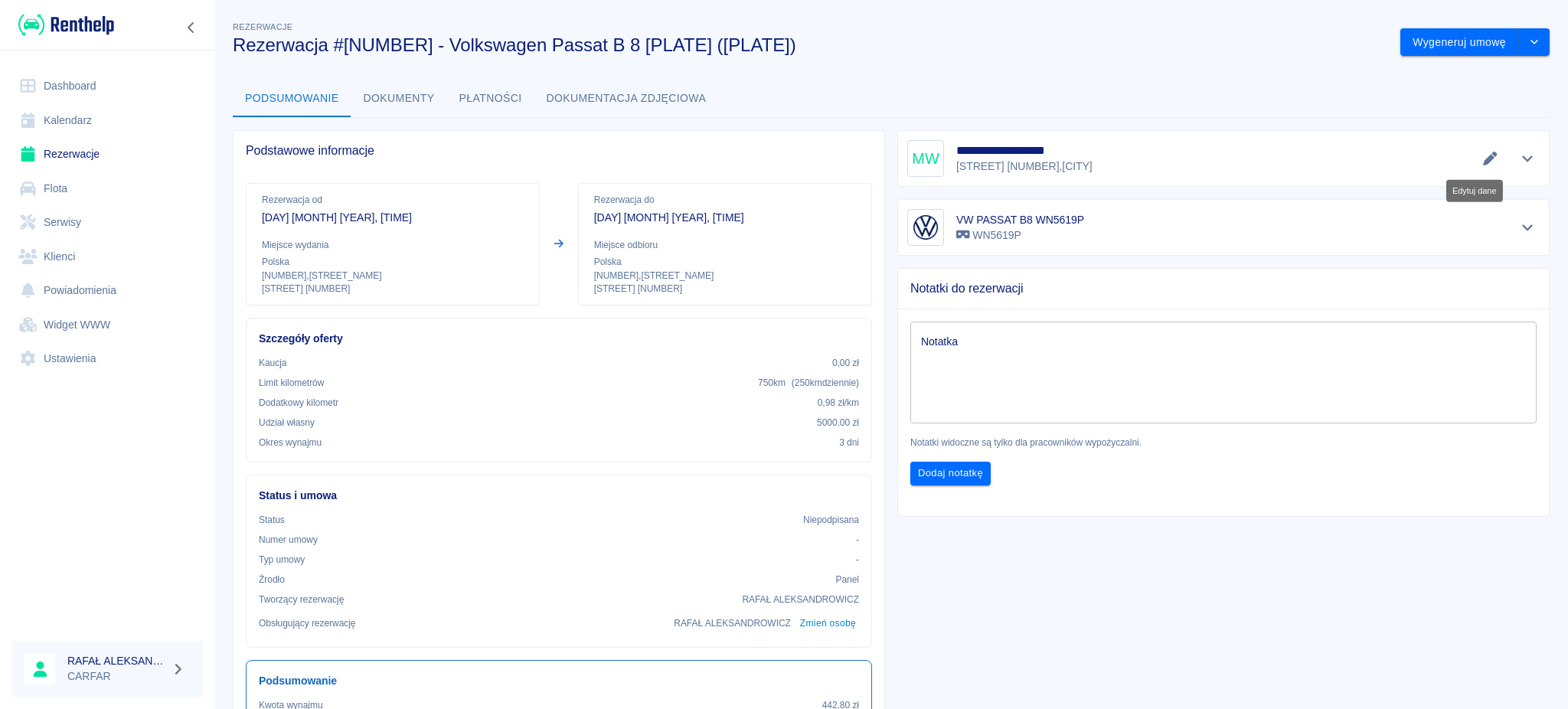 click 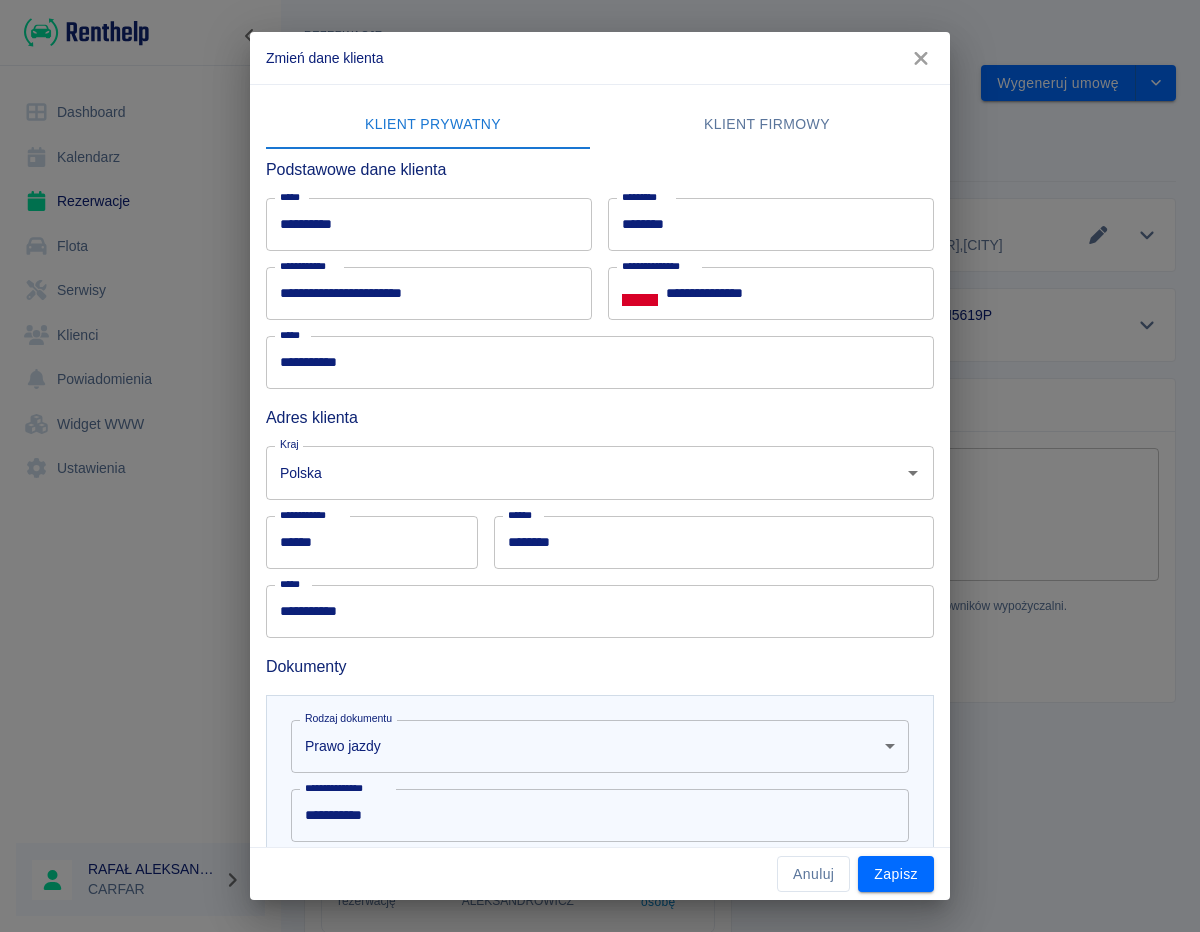click 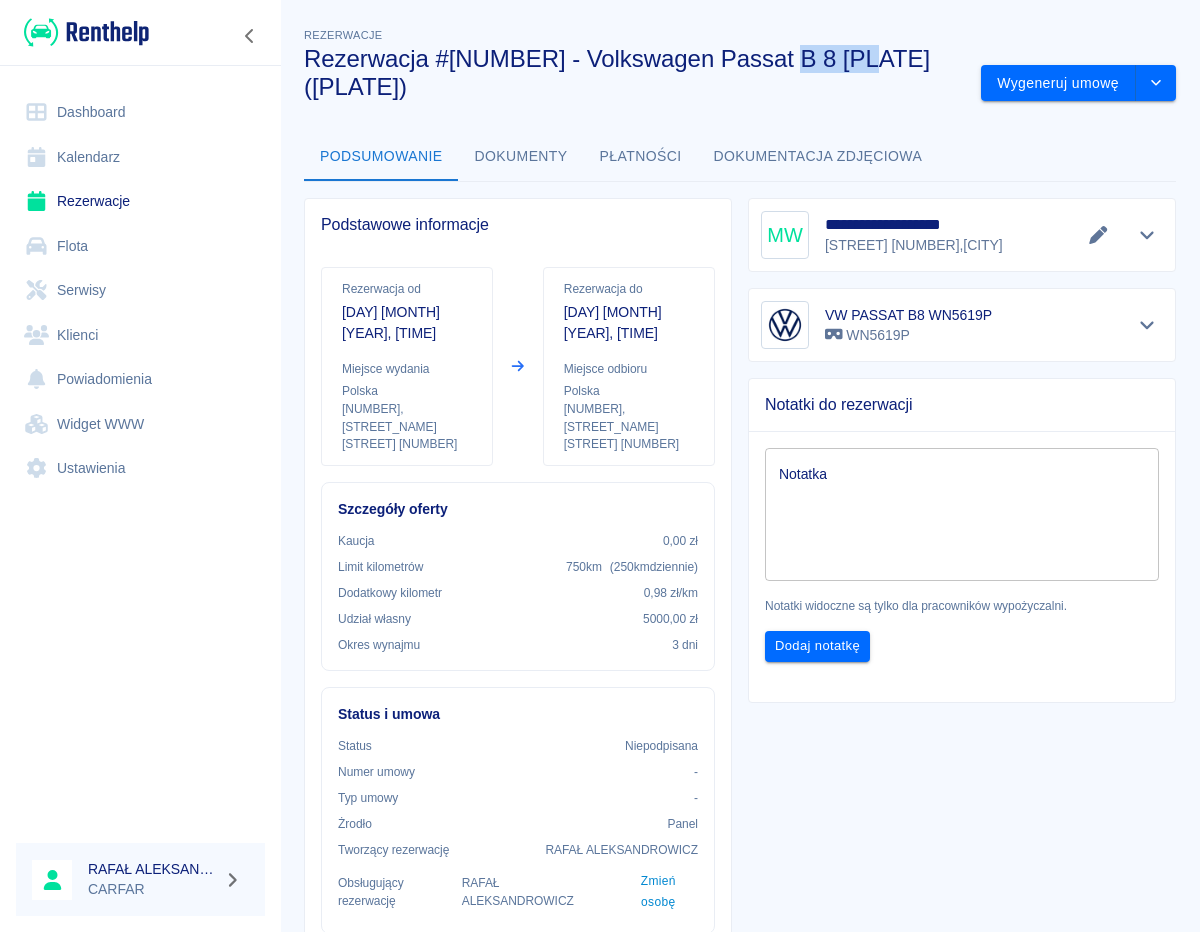 drag, startPoint x: 784, startPoint y: 58, endPoint x: 901, endPoint y: 60, distance: 117.01709 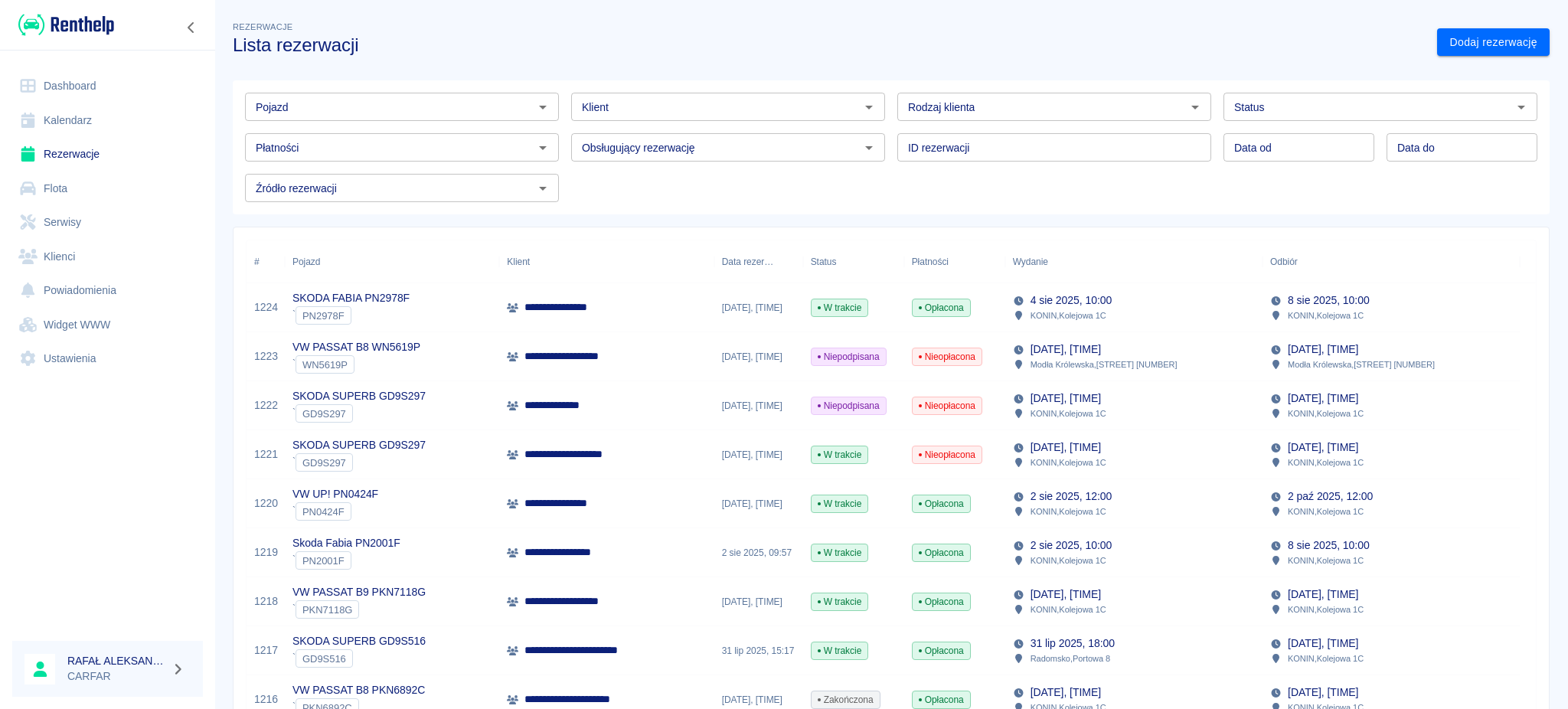 scroll, scrollTop: 0, scrollLeft: 0, axis: both 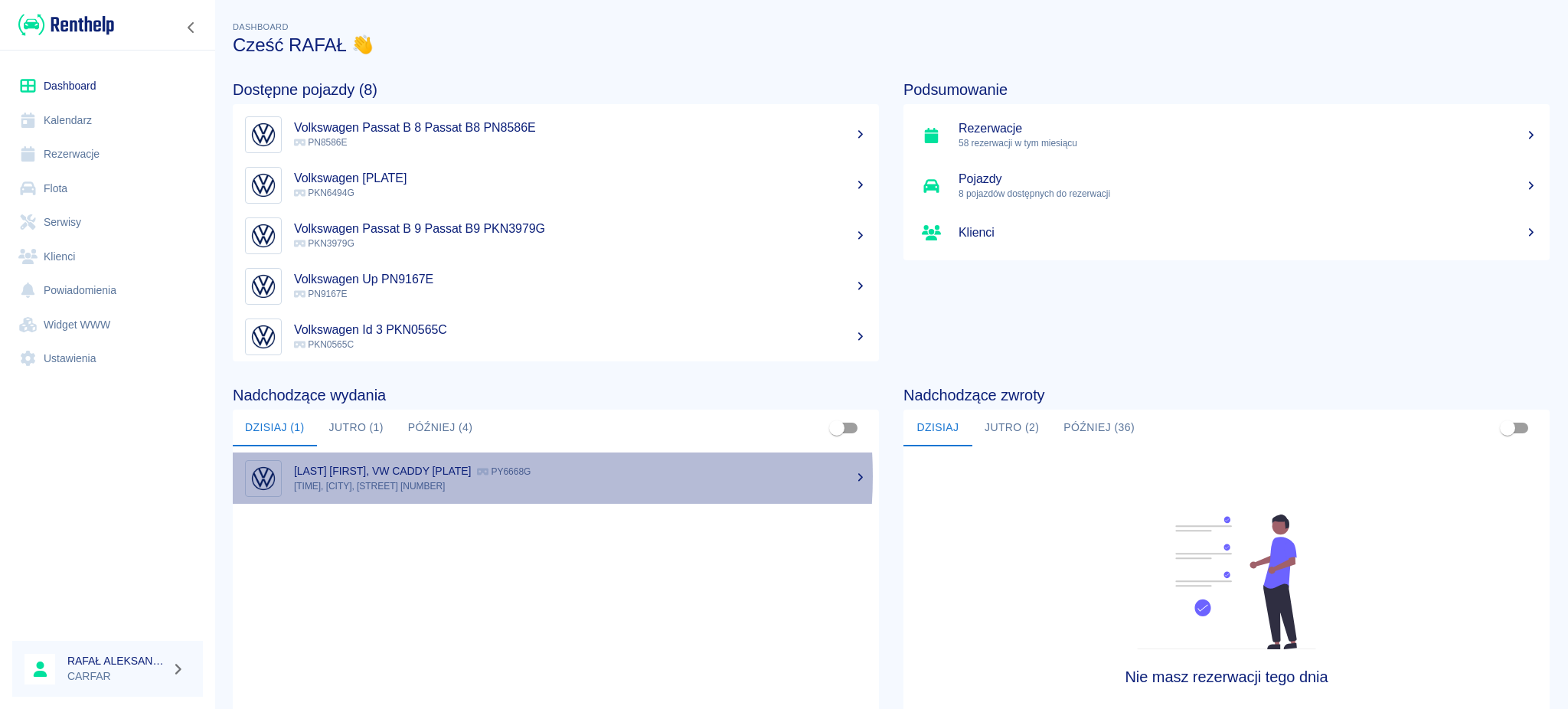 click on "[FIRST] [LAST], VW CADDY [PLATE]" at bounding box center (382, 471) 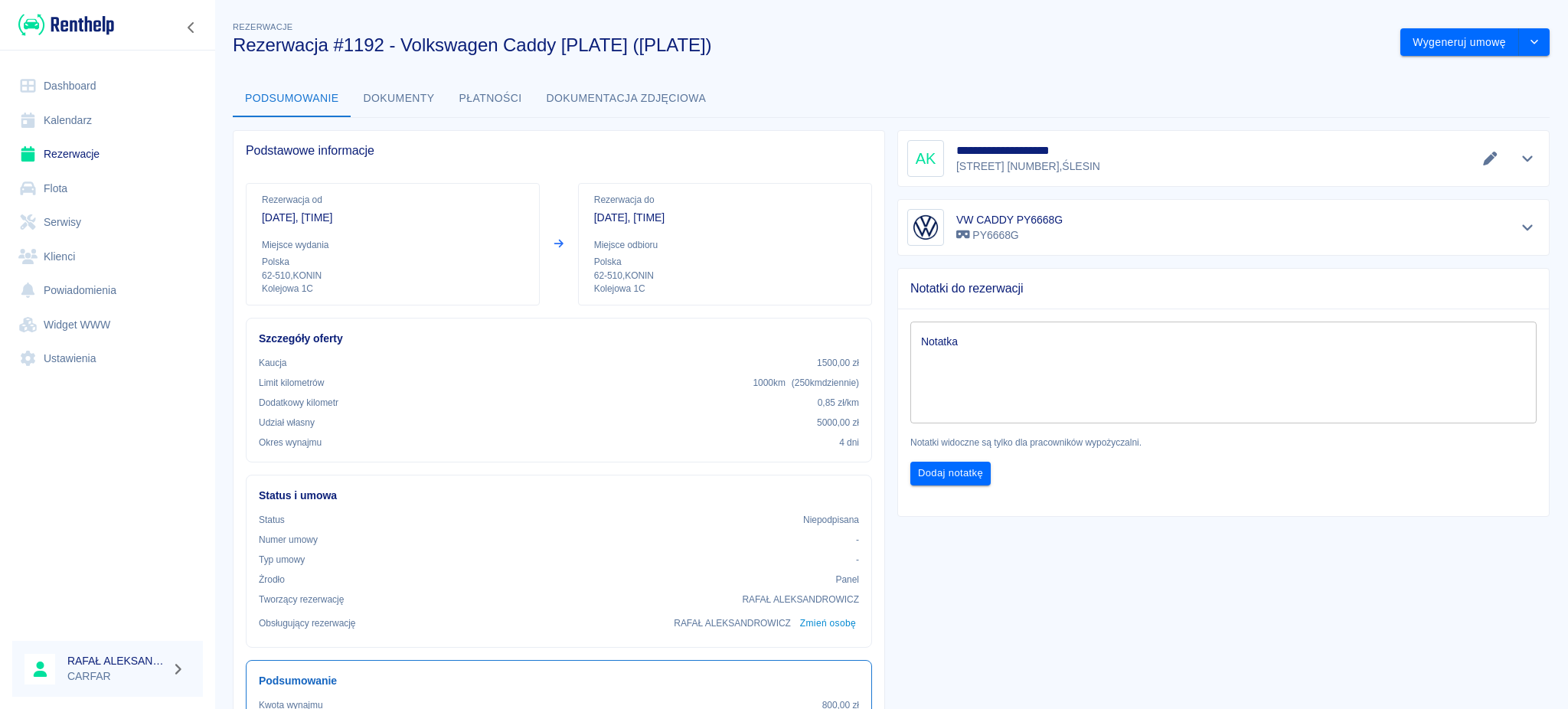click 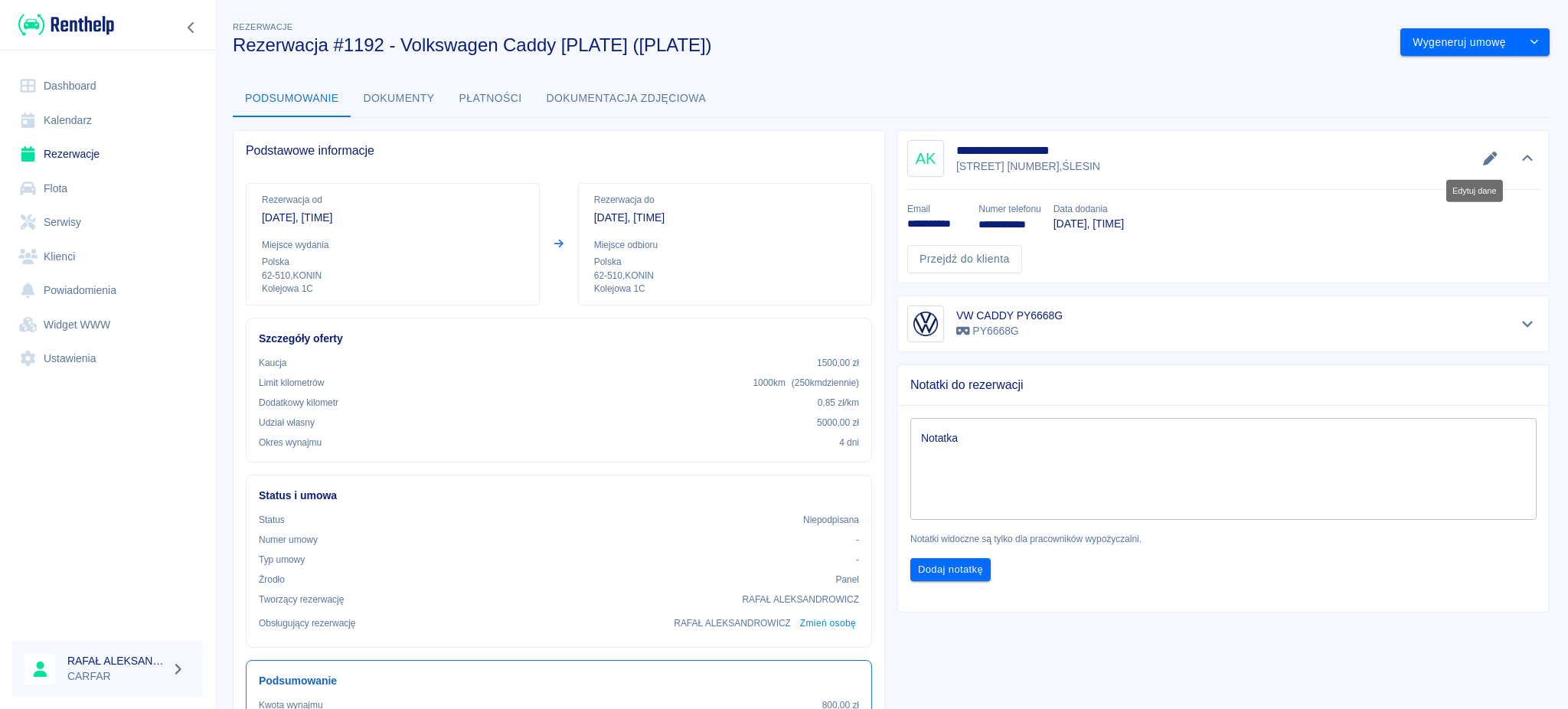 click 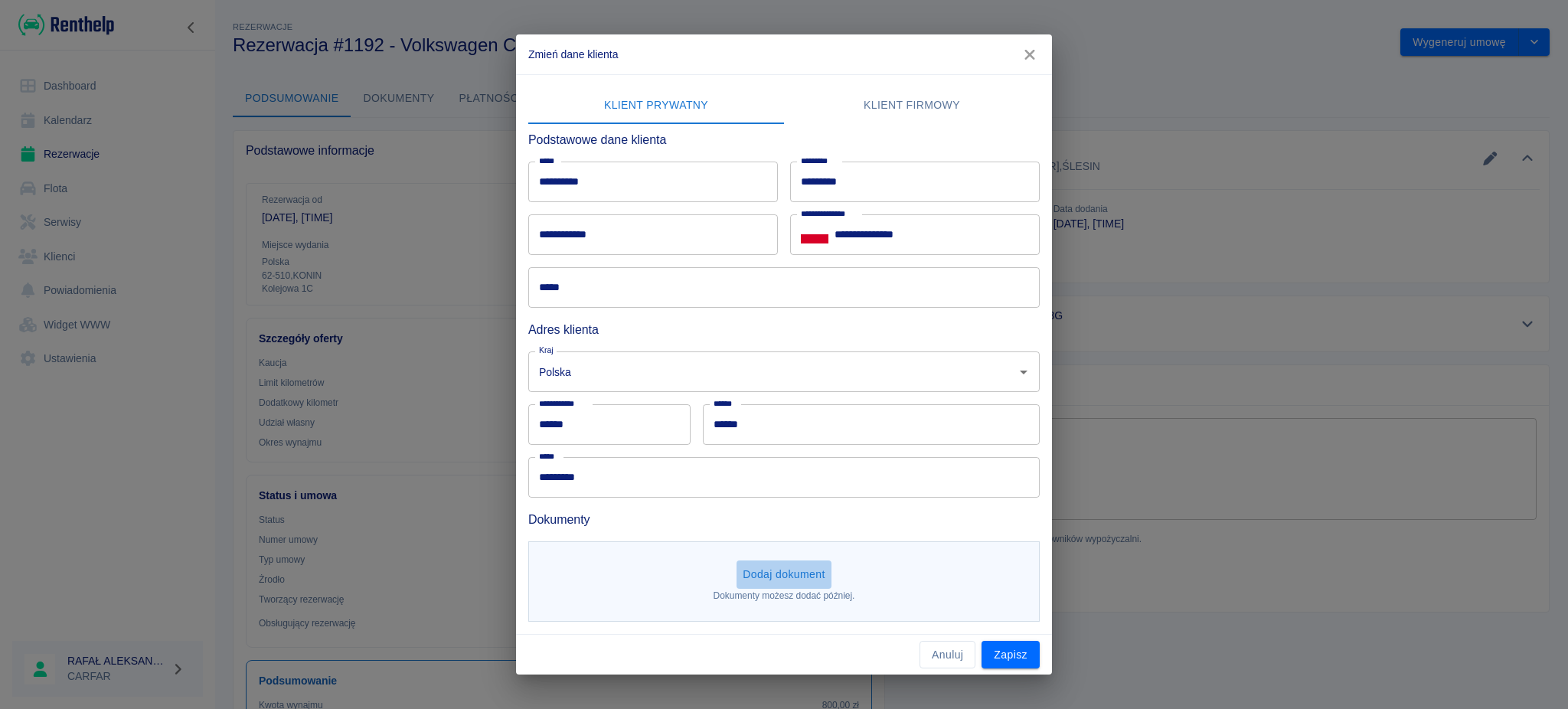 click on "Dodaj dokument" at bounding box center [784, 574] 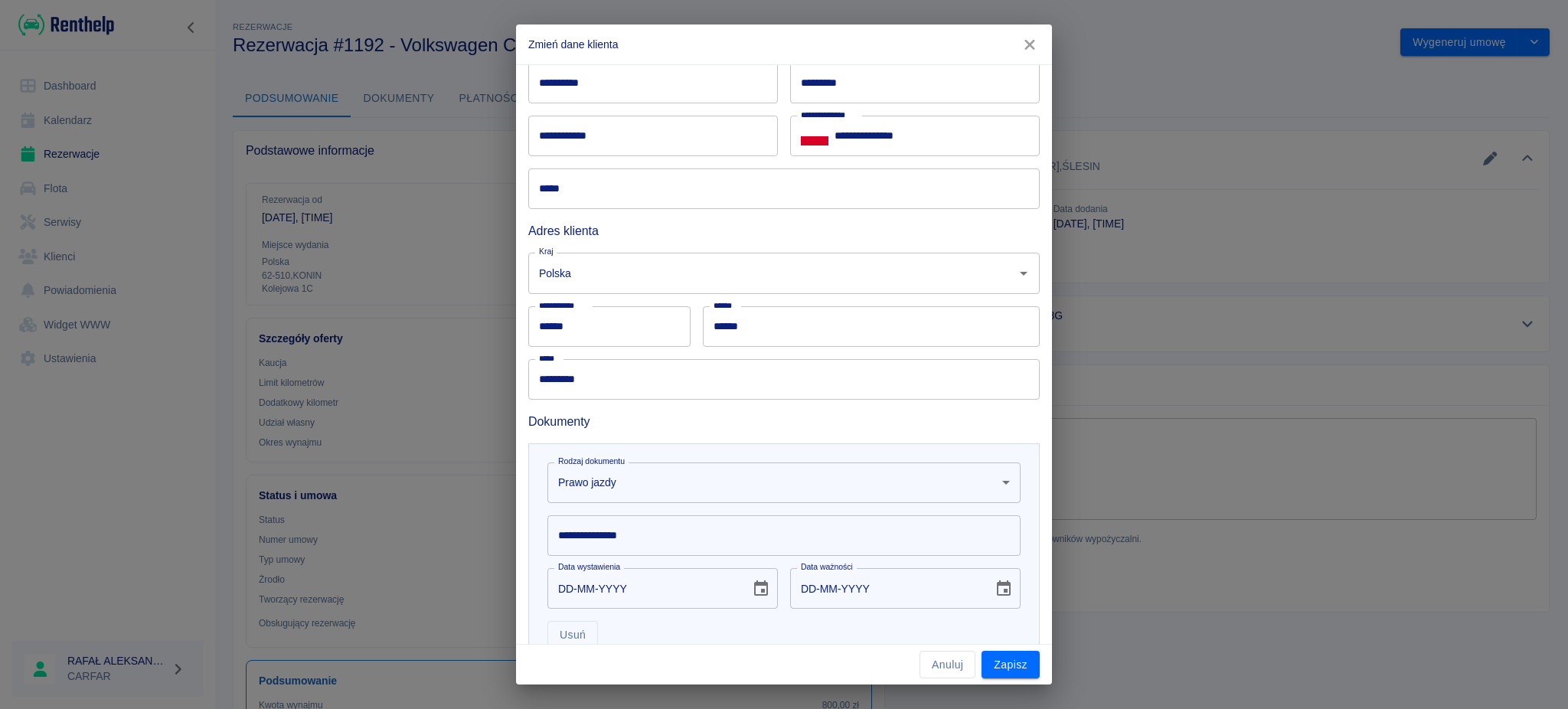 scroll, scrollTop: 203, scrollLeft: 0, axis: vertical 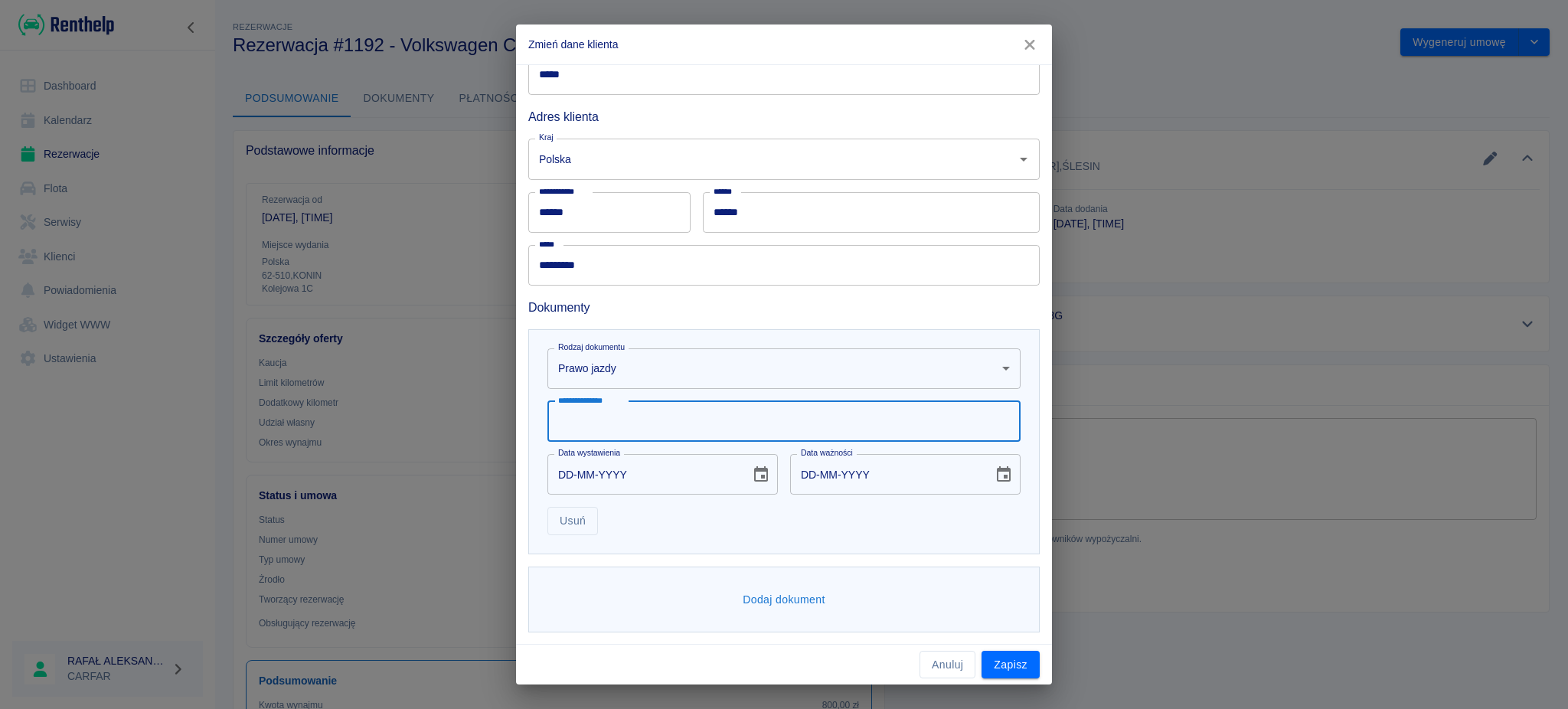 click on "**********" at bounding box center (784, 421) 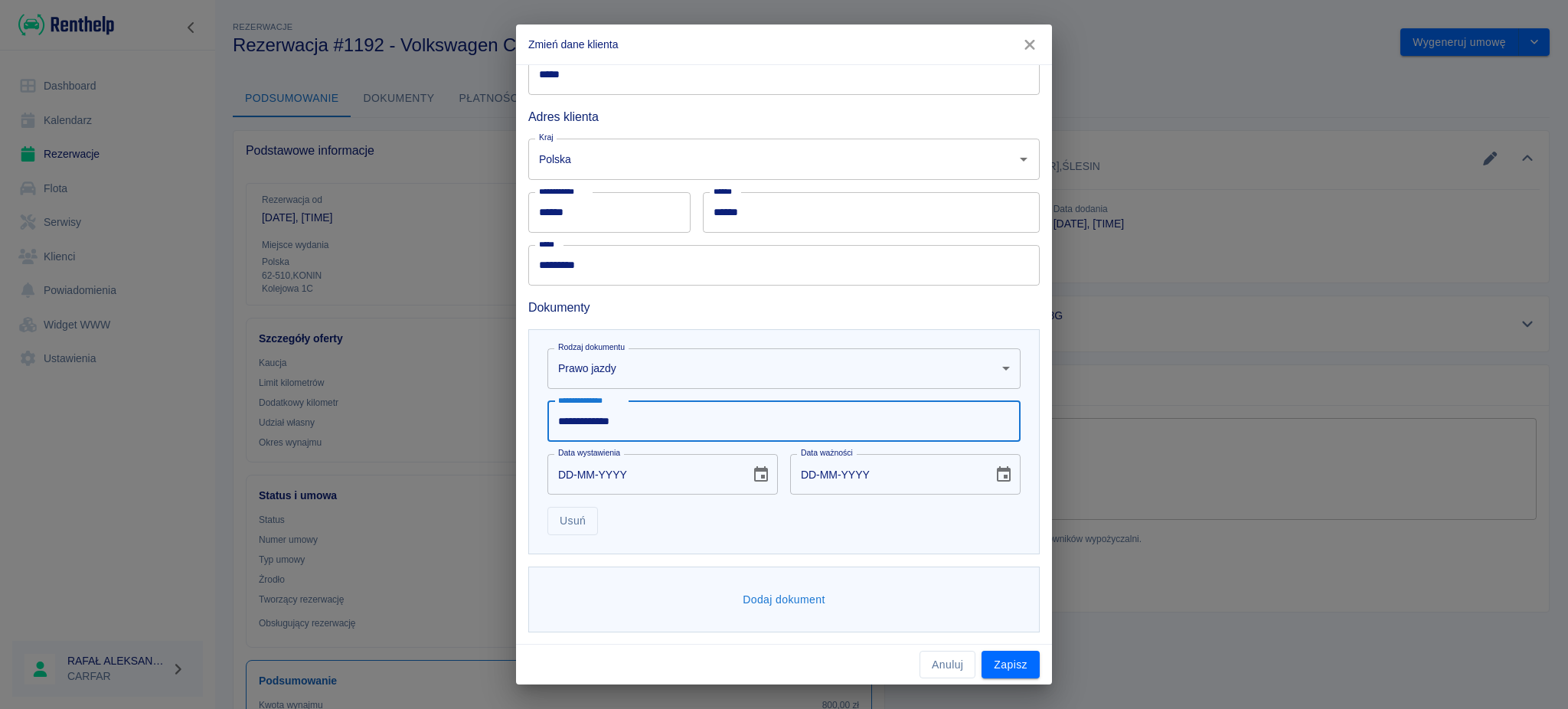 type on "**********" 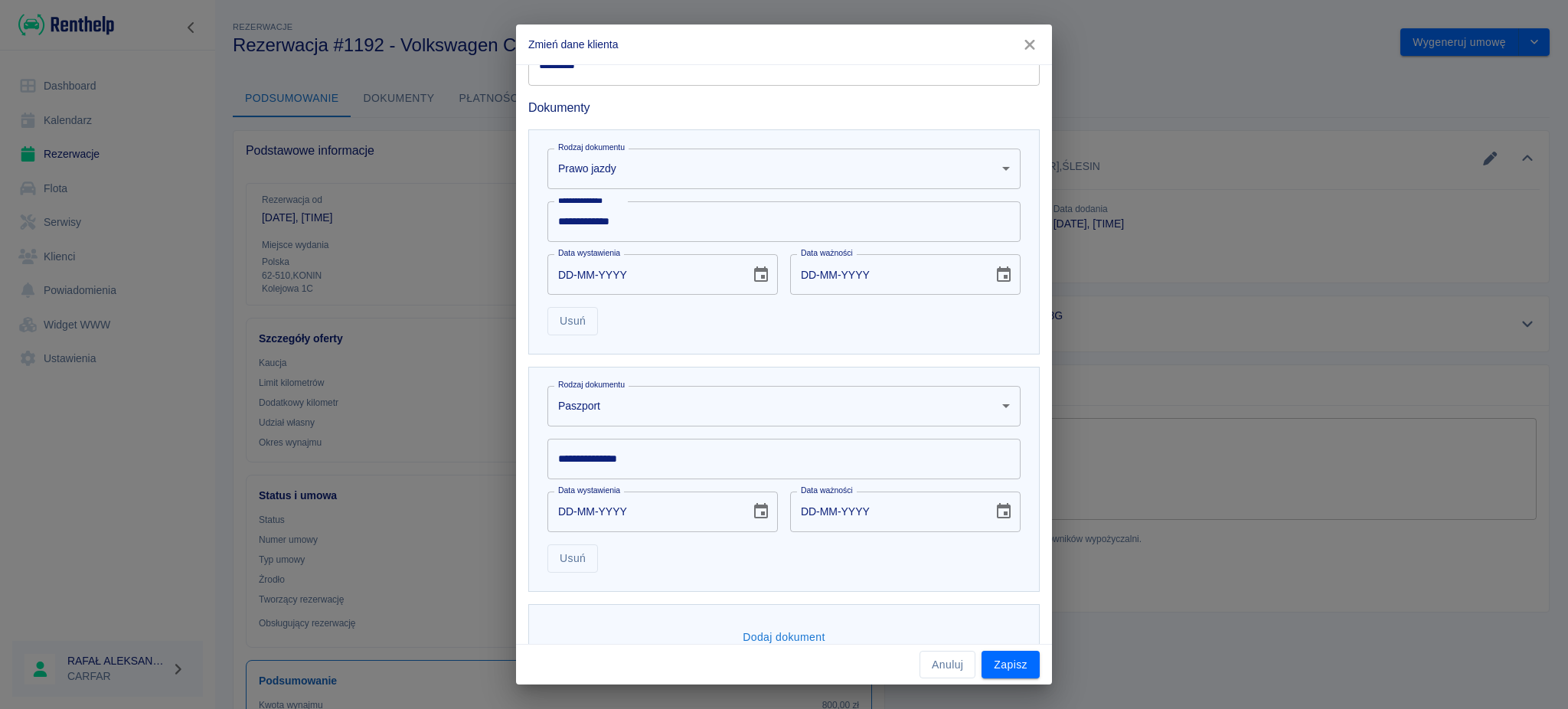 scroll, scrollTop: 407, scrollLeft: 0, axis: vertical 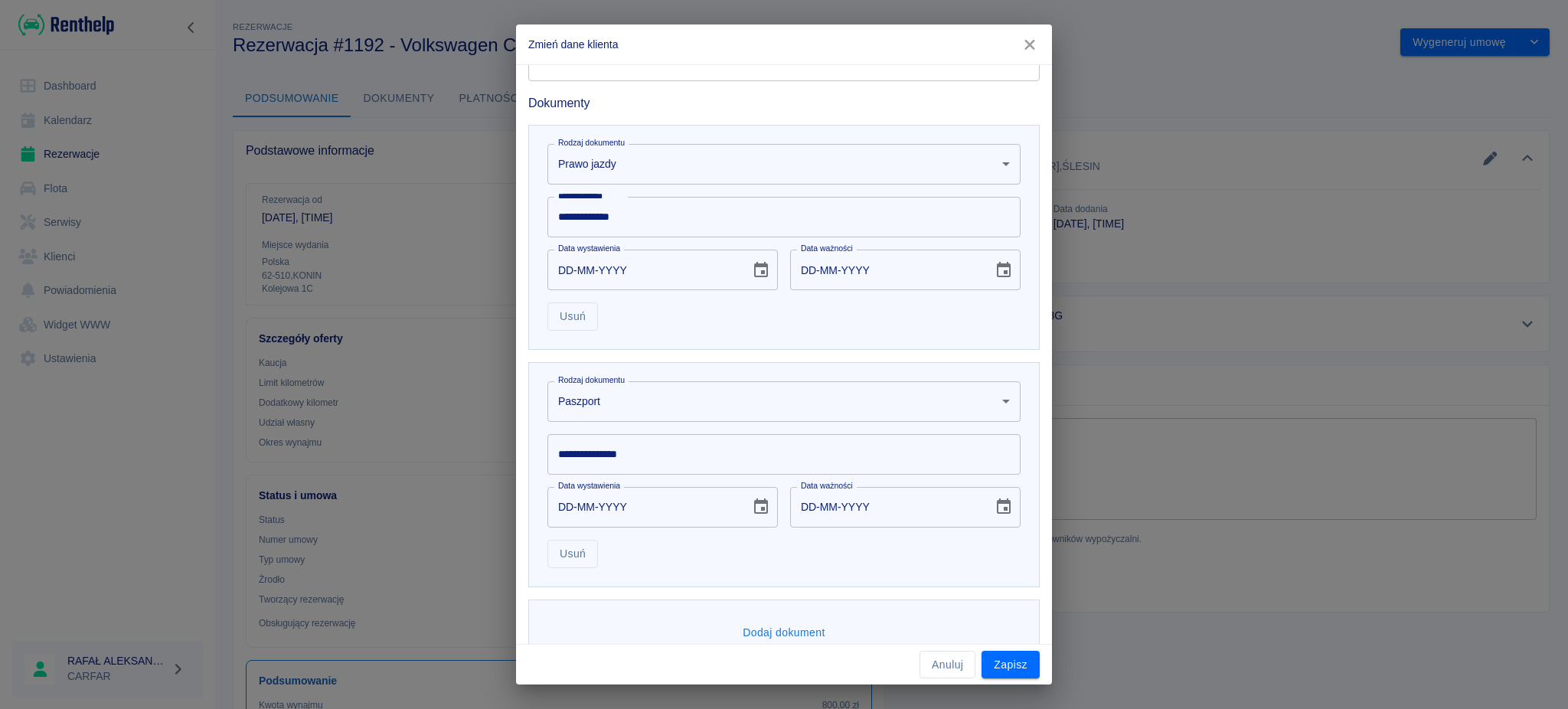 click on "Używamy plików Cookies, by zapewnić Ci najlepsze możliwe doświadczenie. Aby dowiedzieć się więcej, zapoznaj się z naszą Polityką Prywatności.  Polityka Prywatności Rozumiem Dashboard Kalendarz Rezerwacje Flota Serwisy Klienci Powiadomienia Widget WWW Ustawienia RAFAŁ ALEKSANDROWICZ CARFAR Rezerwacje Rezerwacja #1192 - Volkswagen Caddy PY6668G (PY6668G) Wygeneruj umowę Podsumowanie Dokumenty Płatności Dokumentacja zdjęciowa Podstawowe informacje Rezerwacja od 4 sie 2025, 15:00 Miejsce wydania Polska 62-510 ,  KONIN Kolejowa 1C  Rezerwacja do 8 sie 2025, 15:00 Miejsce odbioru Polska 62-510 ,  KONIN Kolejowa 1C  Szczegóły oferty Kaucja 1500,00 zł Limit kilometrów 1000  km ( 250  km  dziennie ) Dodatkowy kilometr 0,85 zł /km Udział własny 5000,00 zł Okres wynajmu 4 dni Status i umowa Status Niepodpisana Numer umowy - Typ umowy - Żrodło Panel Tworzący rezerwację RAFAŁ   ALEKSANDROWICZ Obsługujący rezerwację RAFAŁ   ALEKSANDROWICZ Zmień osobę Podsumowanie Kwota wynajmu Rabat" at bounding box center (784, 354) 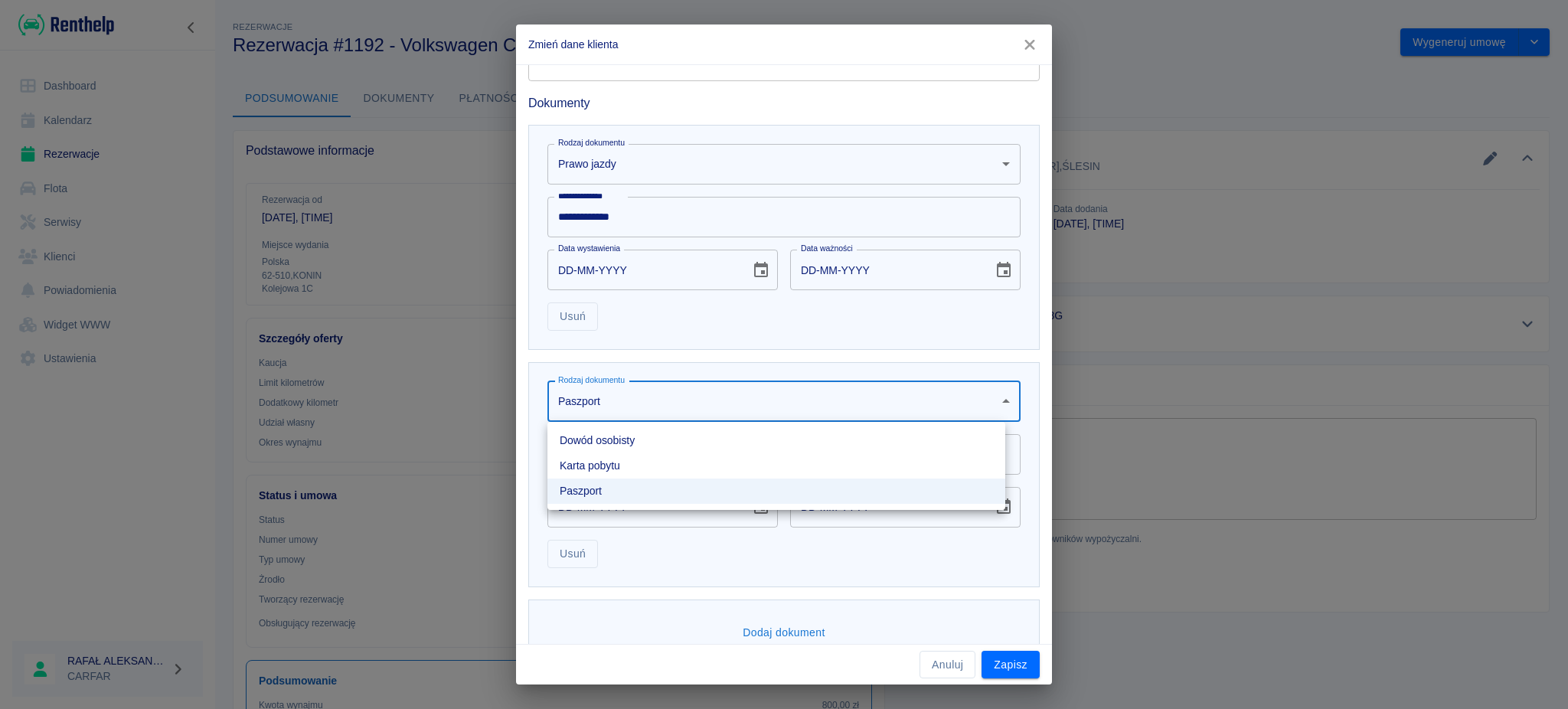 click on "Dowód osobisty" at bounding box center (776, 440) 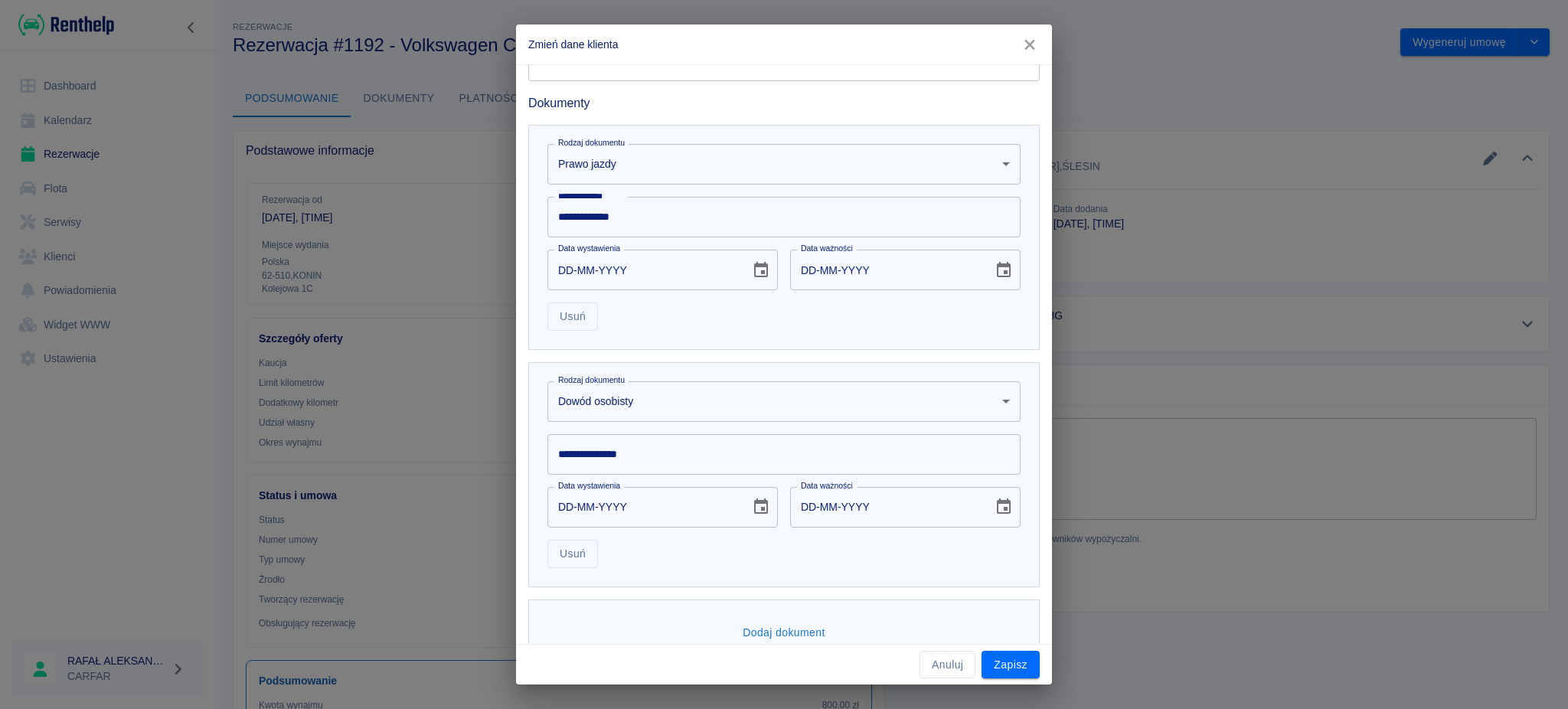 click on "**********" at bounding box center [784, 454] 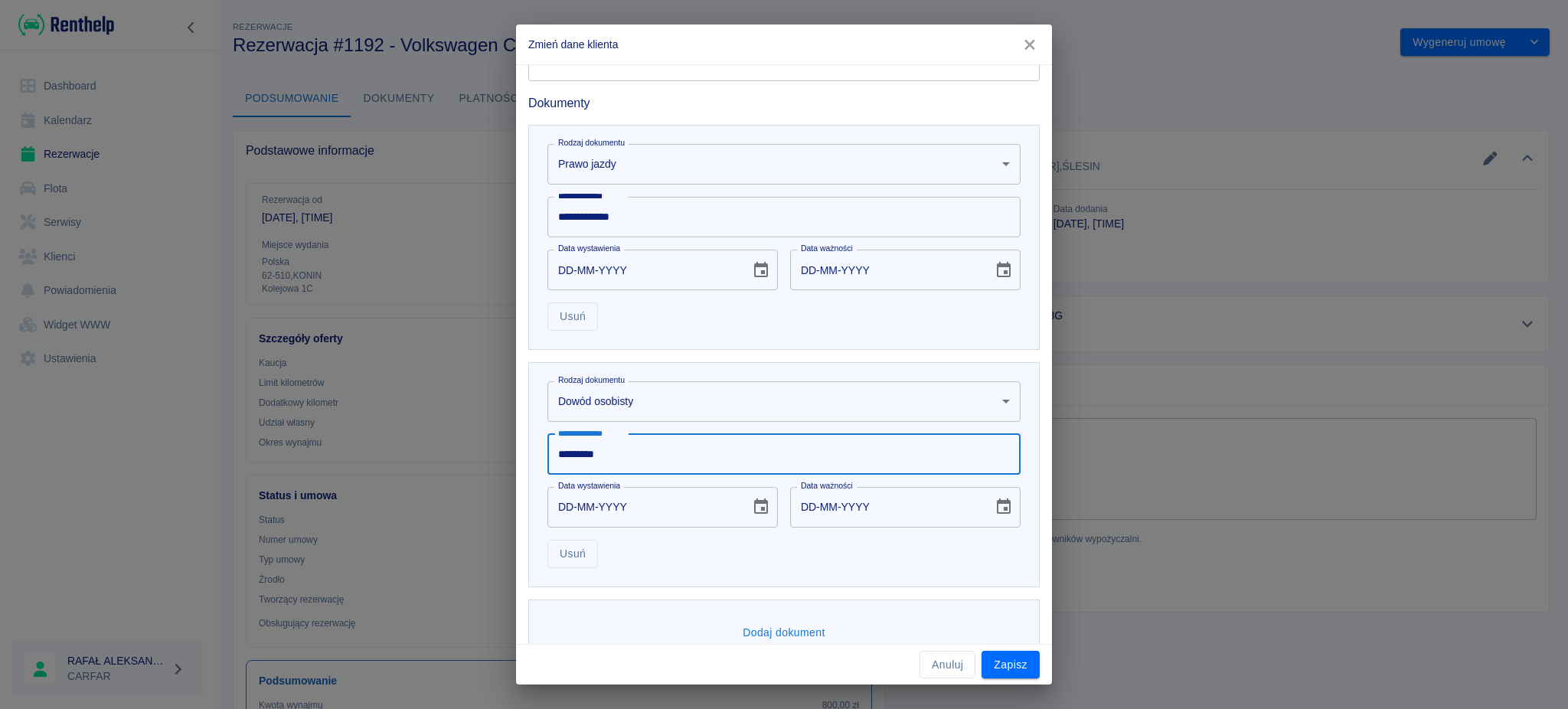 drag, startPoint x: 606, startPoint y: 438, endPoint x: 505, endPoint y: 436, distance: 101.0198 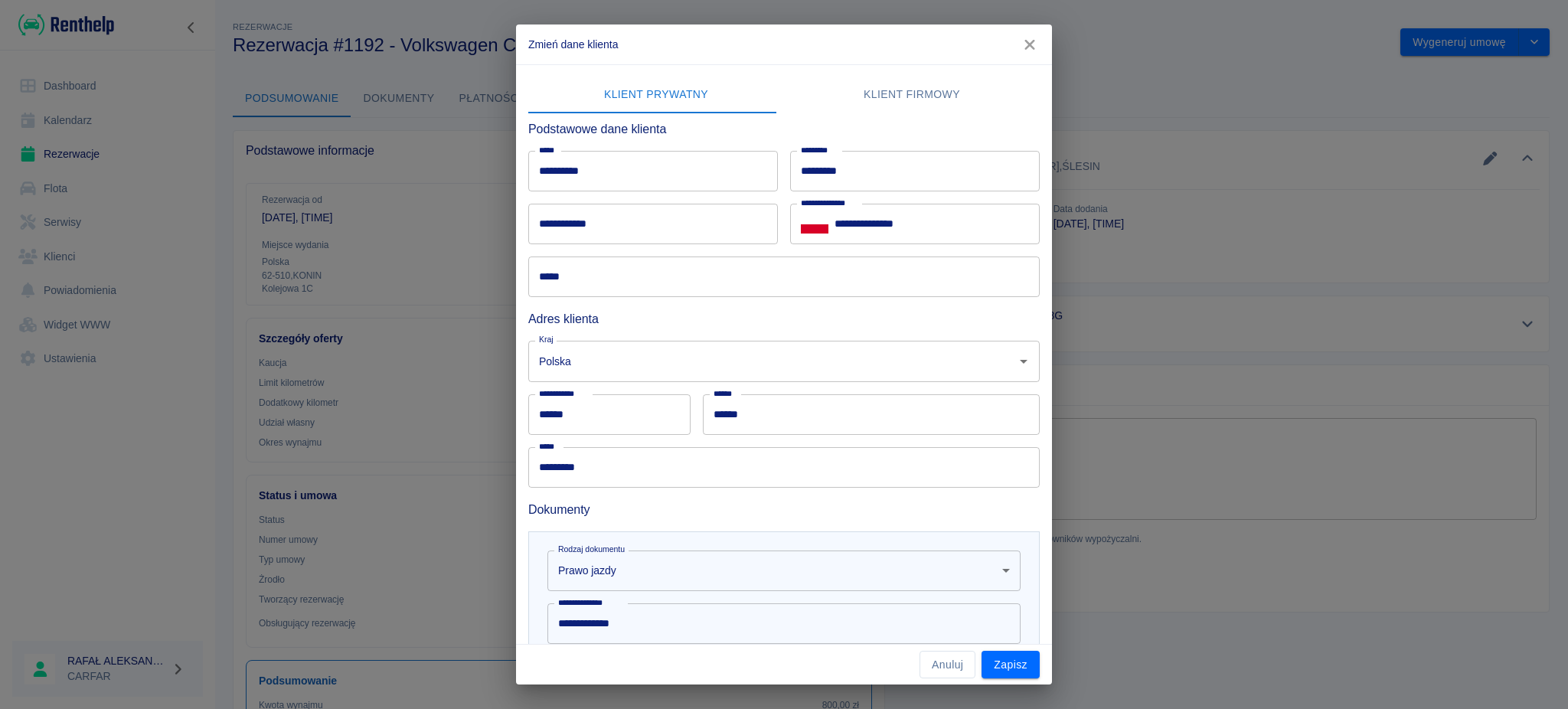 scroll, scrollTop: 0, scrollLeft: 0, axis: both 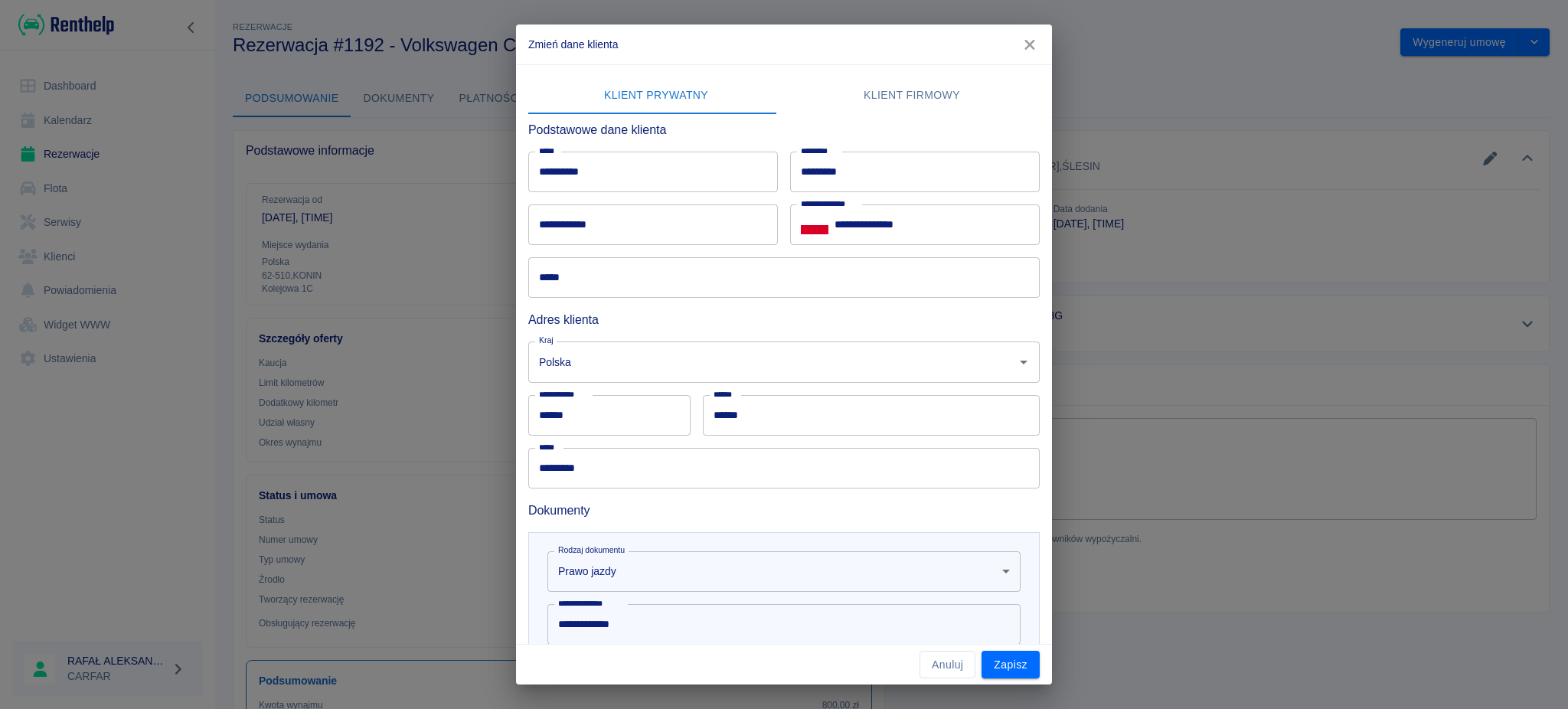 type on "*********" 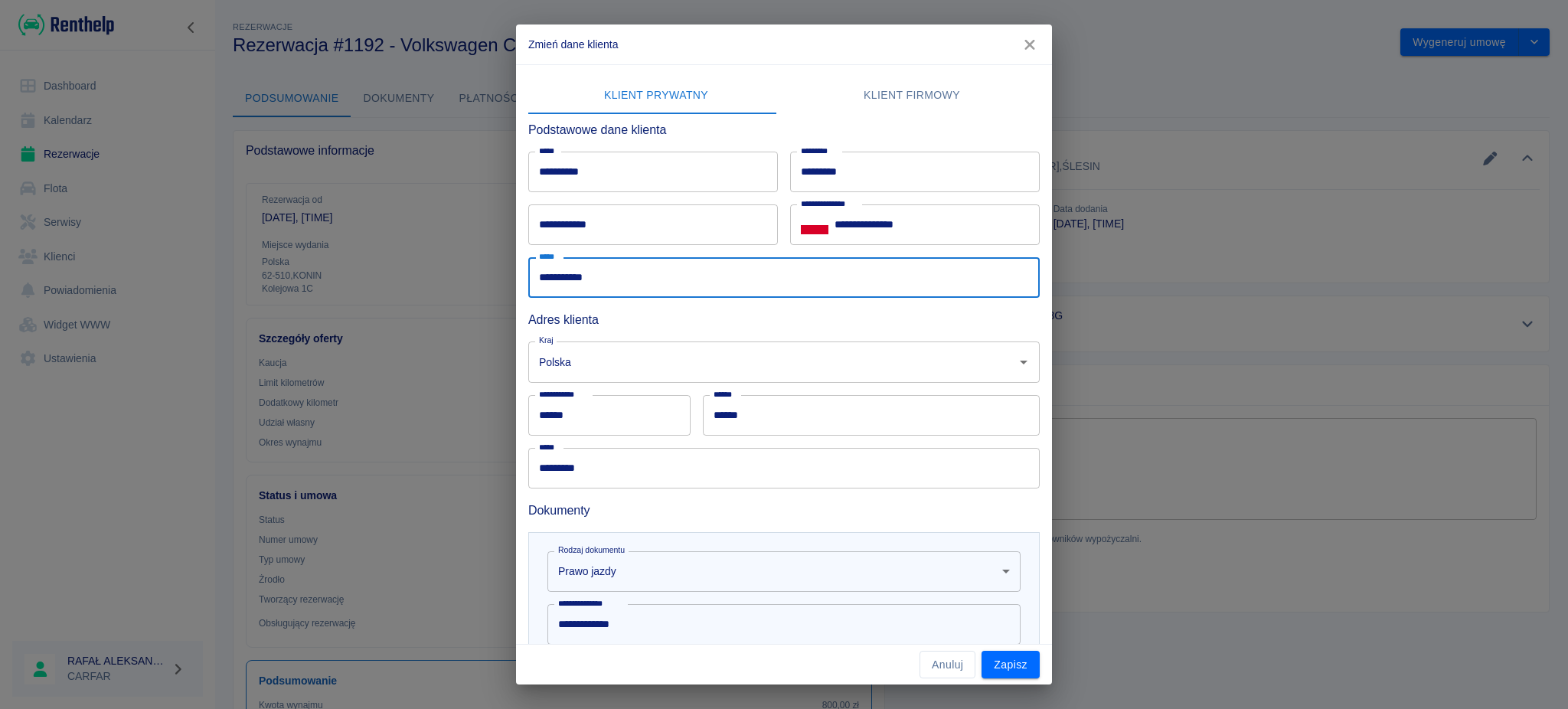 type on "**********" 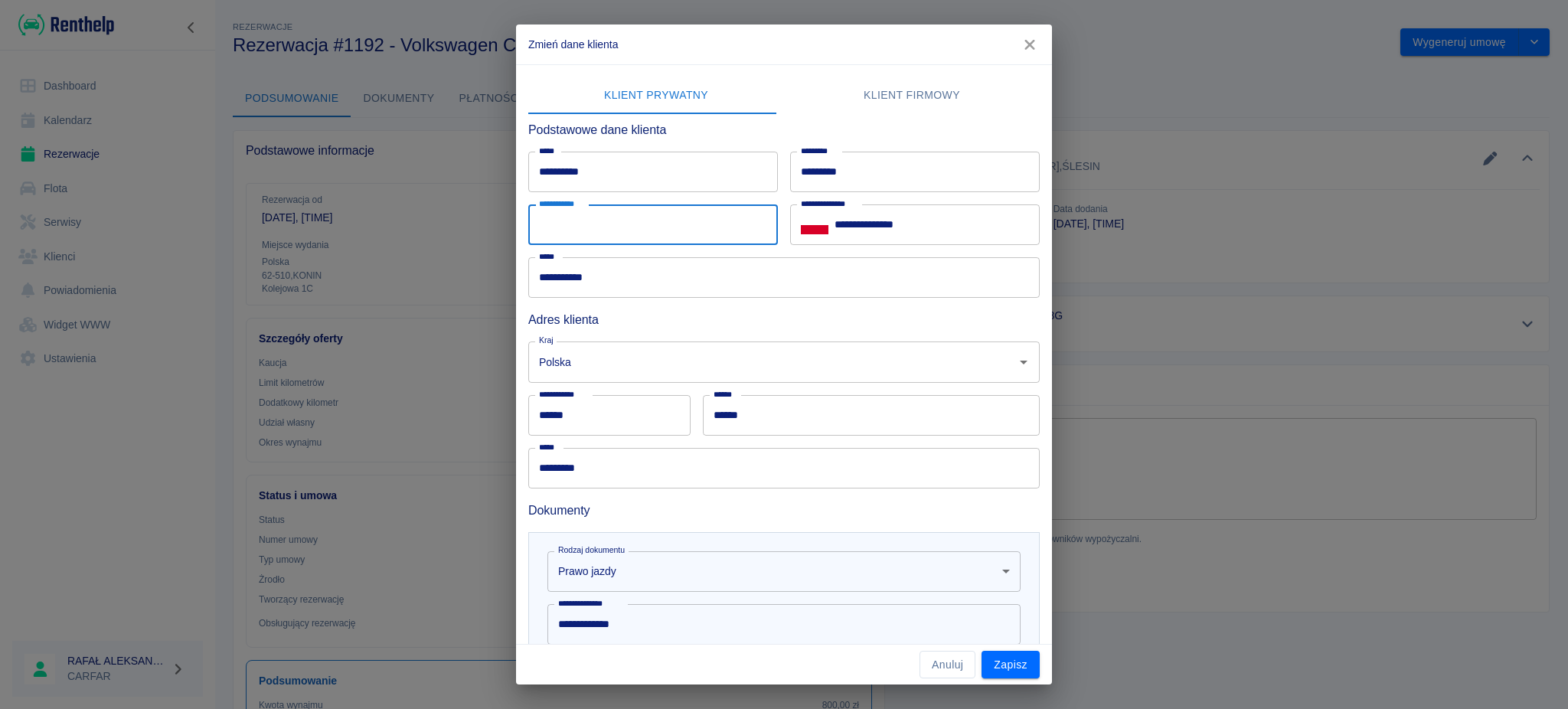 paste on "**********" 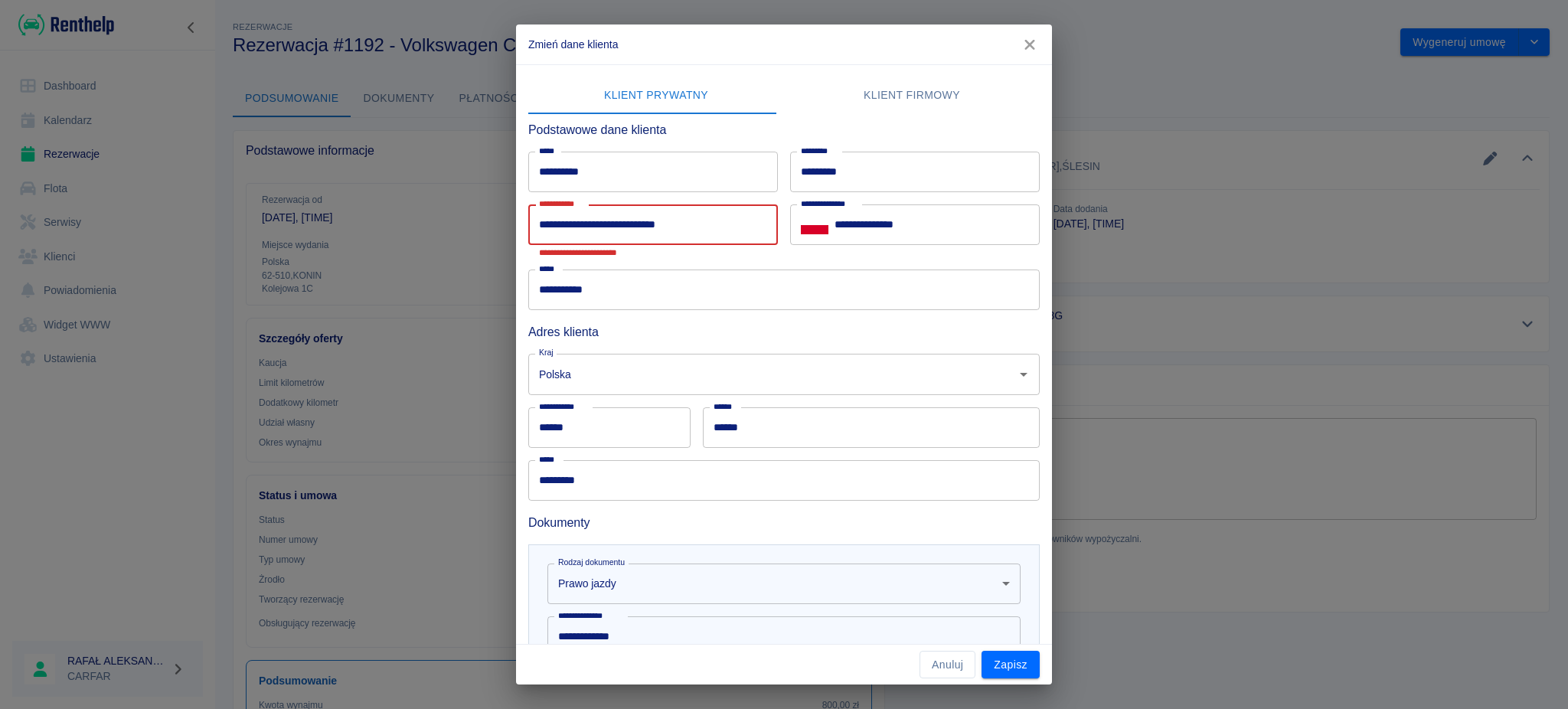 click on "**********" at bounding box center (784, 289) 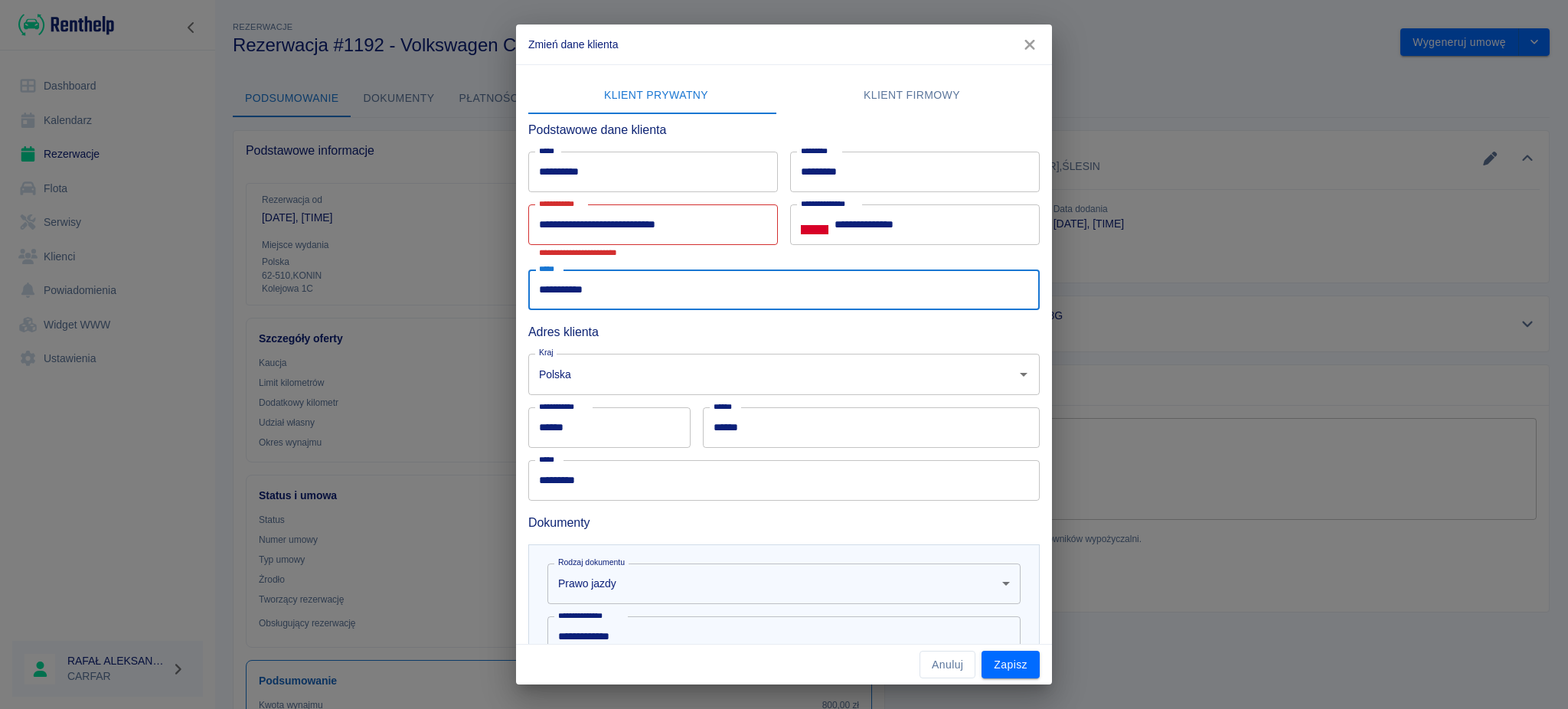 click on "**********" at bounding box center (653, 224) 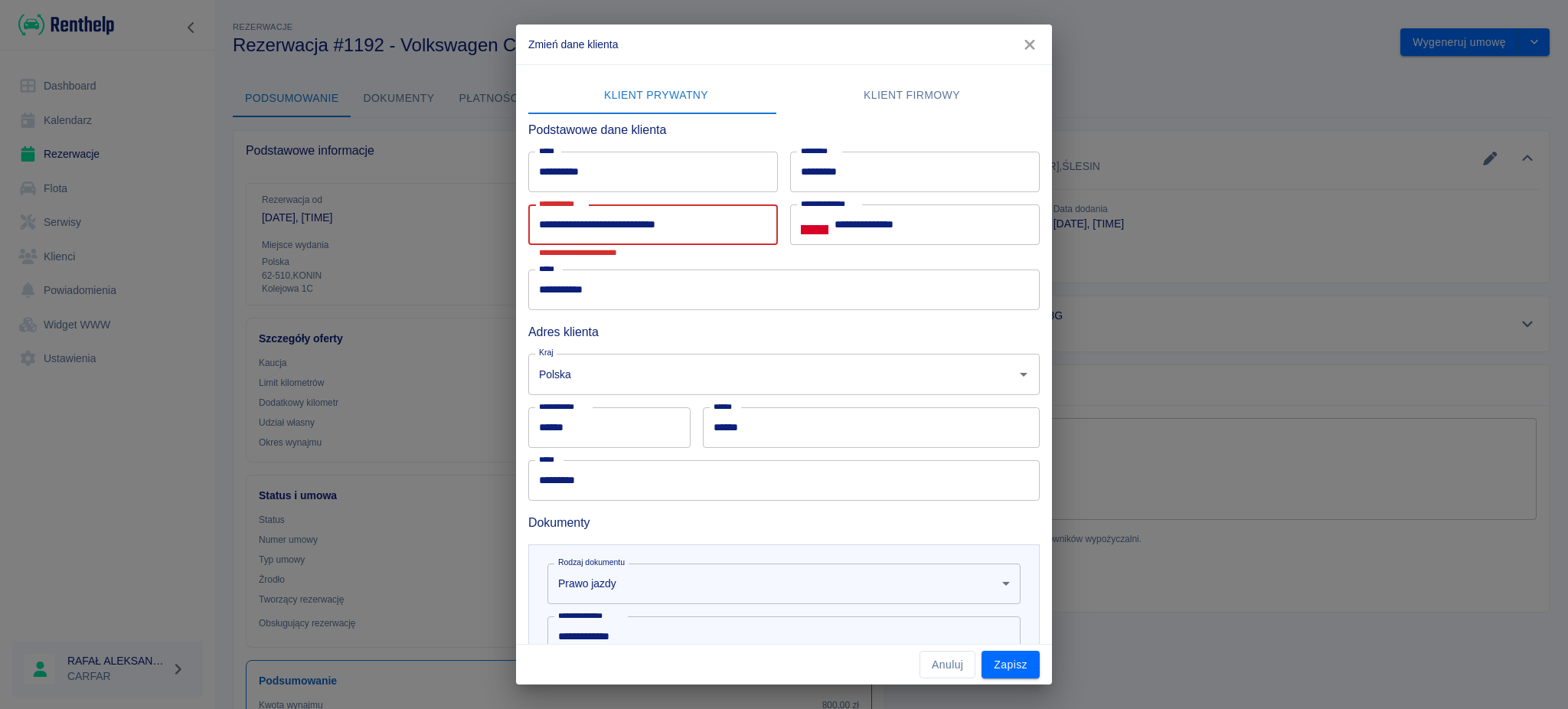 click on "**********" at bounding box center [653, 224] 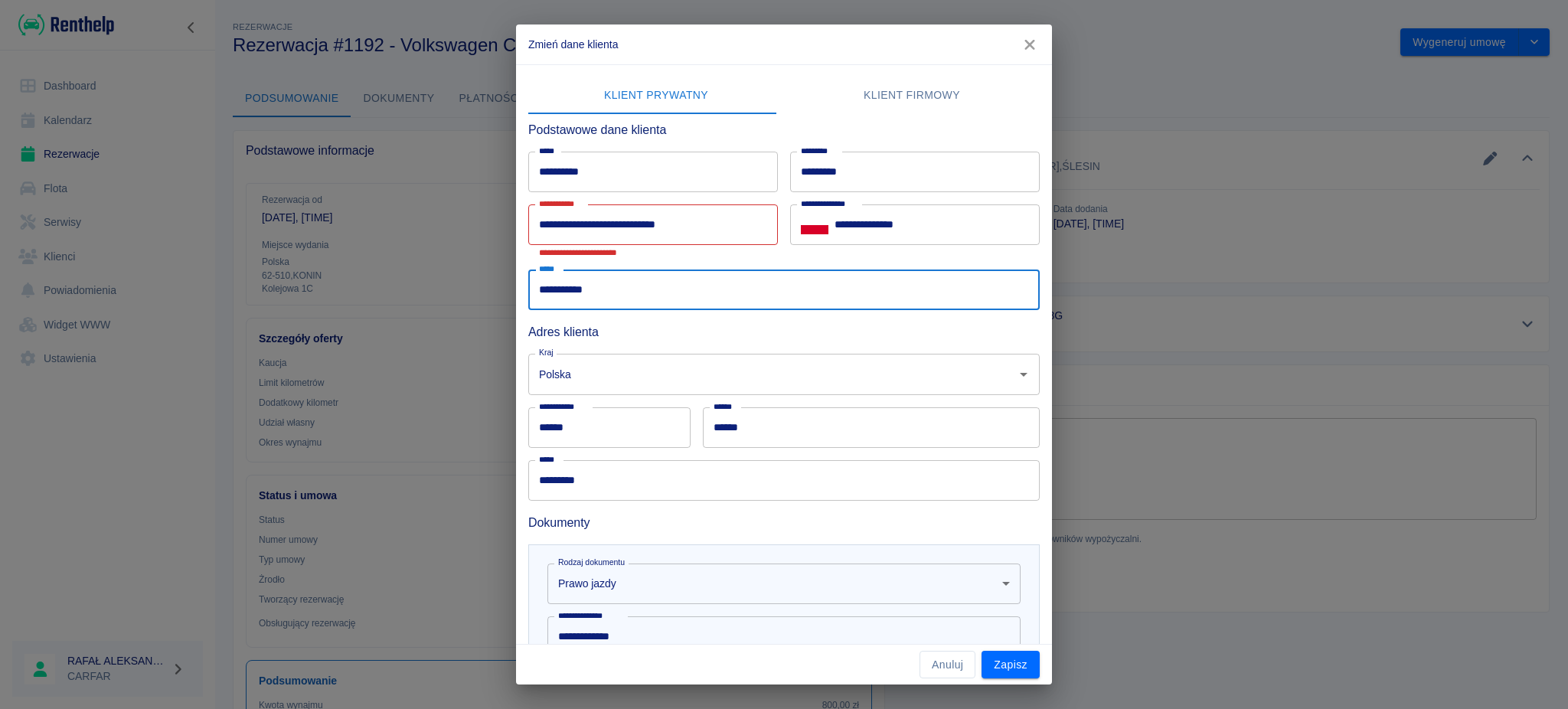 click on "**********" at bounding box center [653, 224] 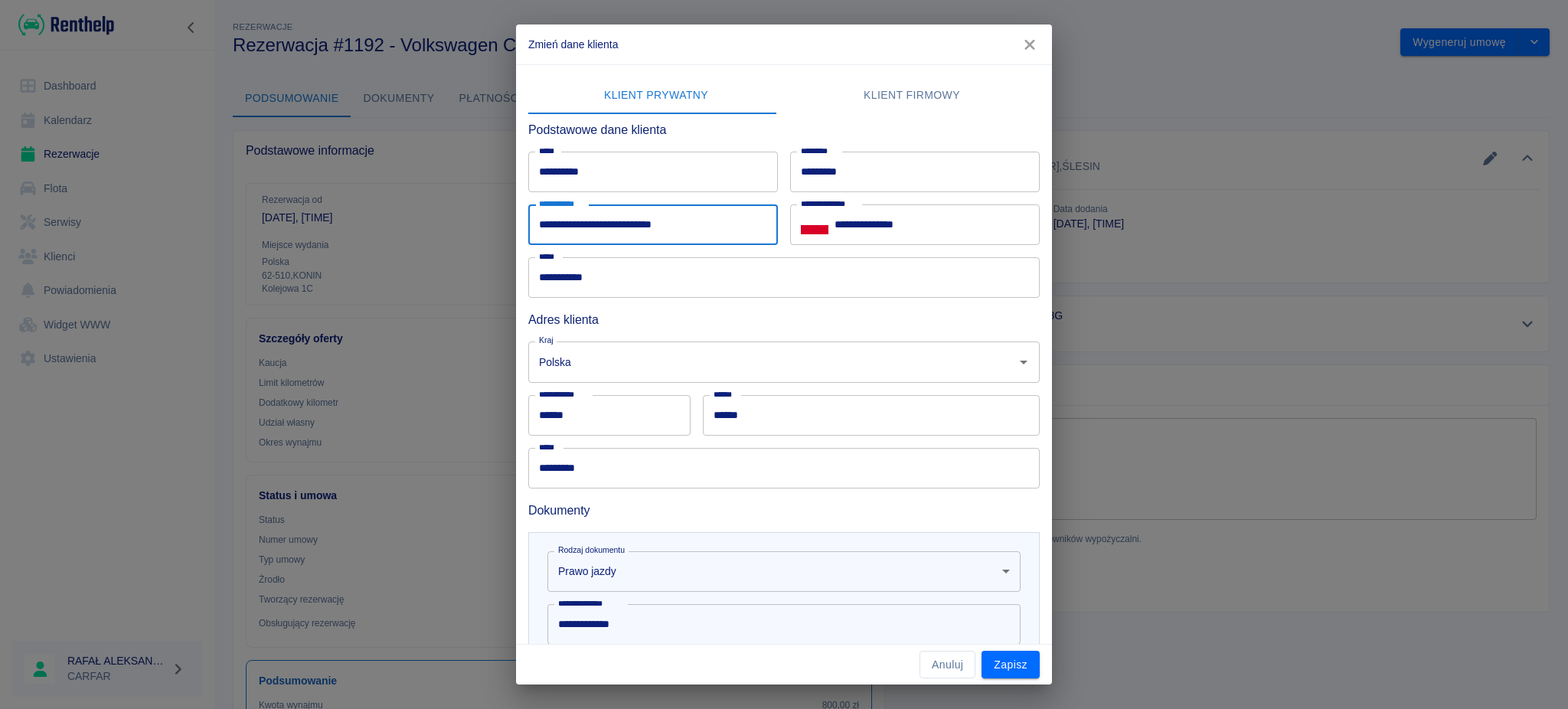 type on "**********" 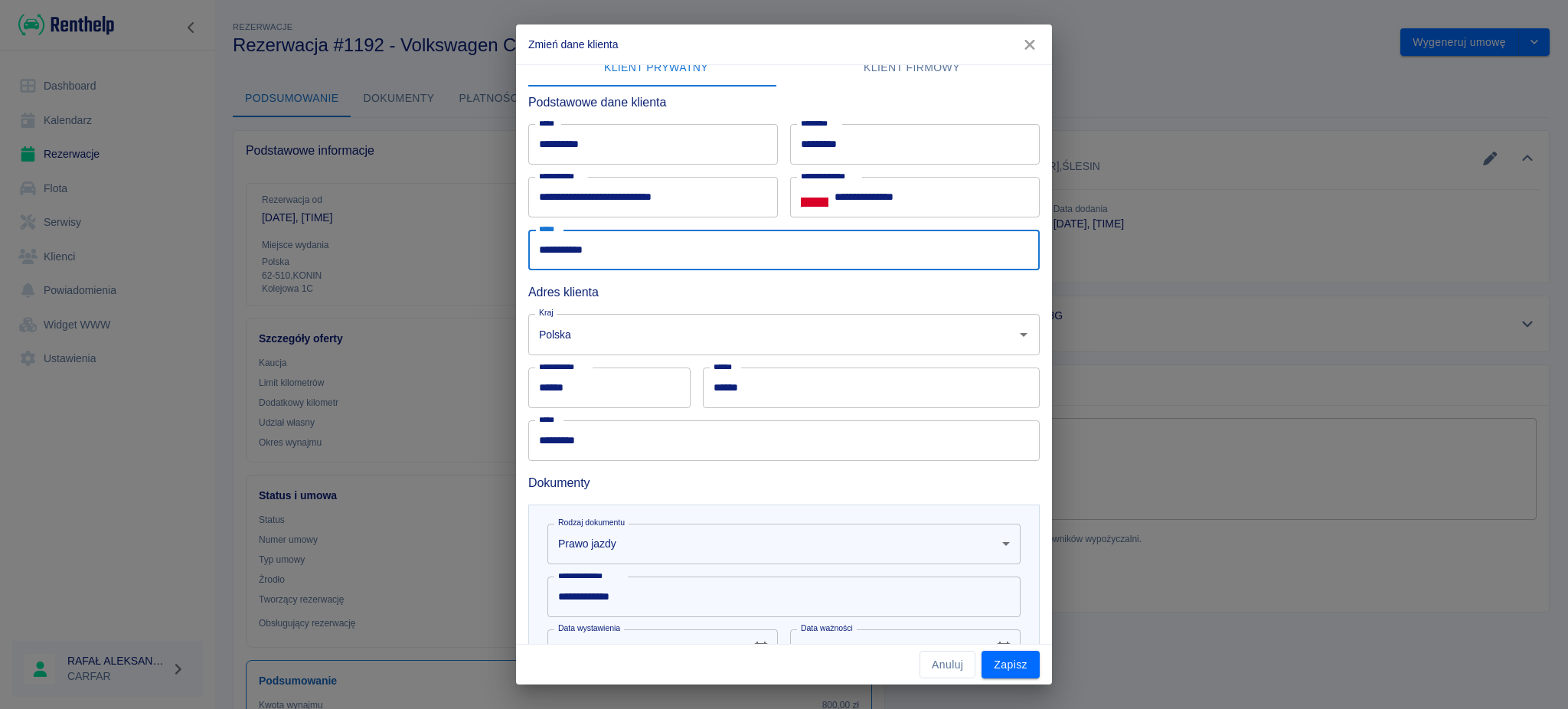 scroll, scrollTop: 0, scrollLeft: 0, axis: both 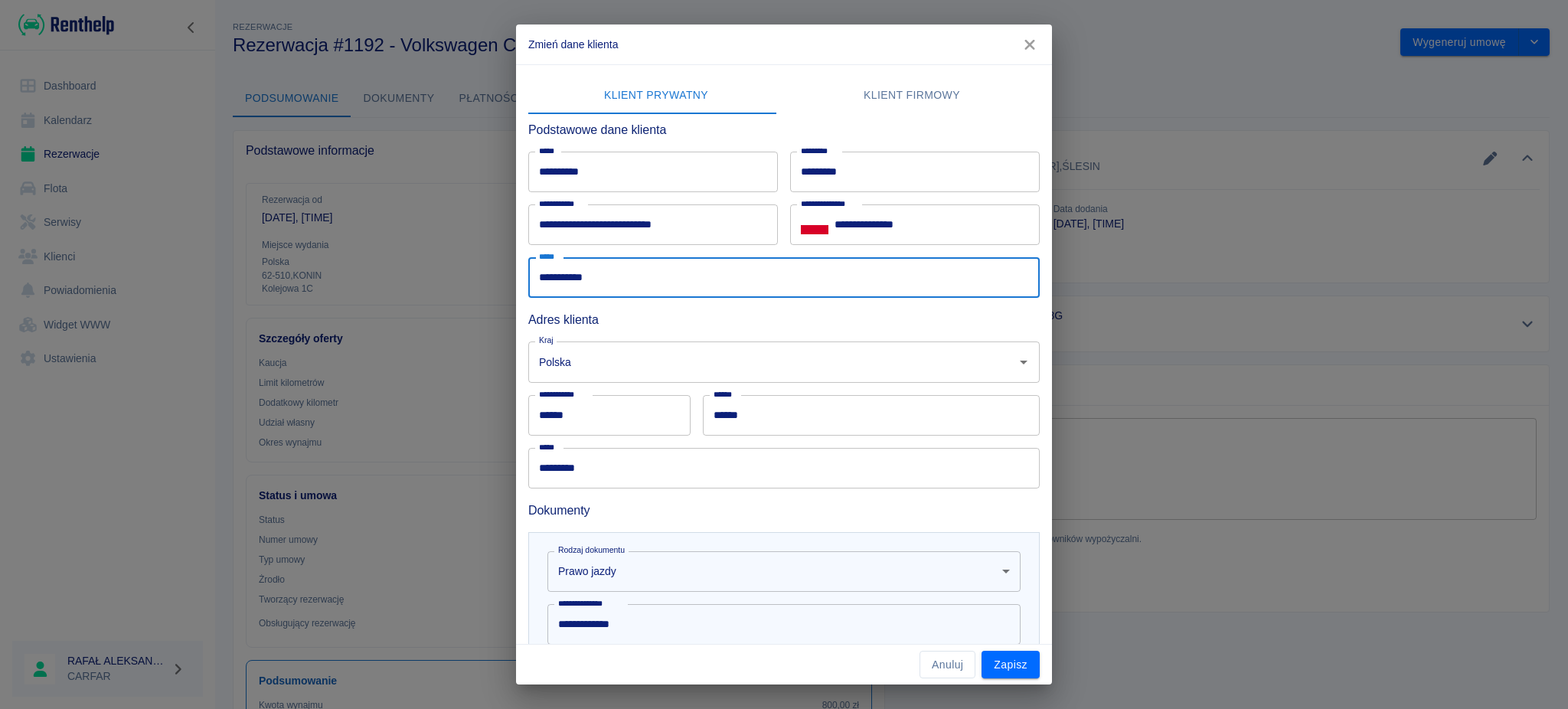 click on "Klient firmowy" at bounding box center (912, 96) 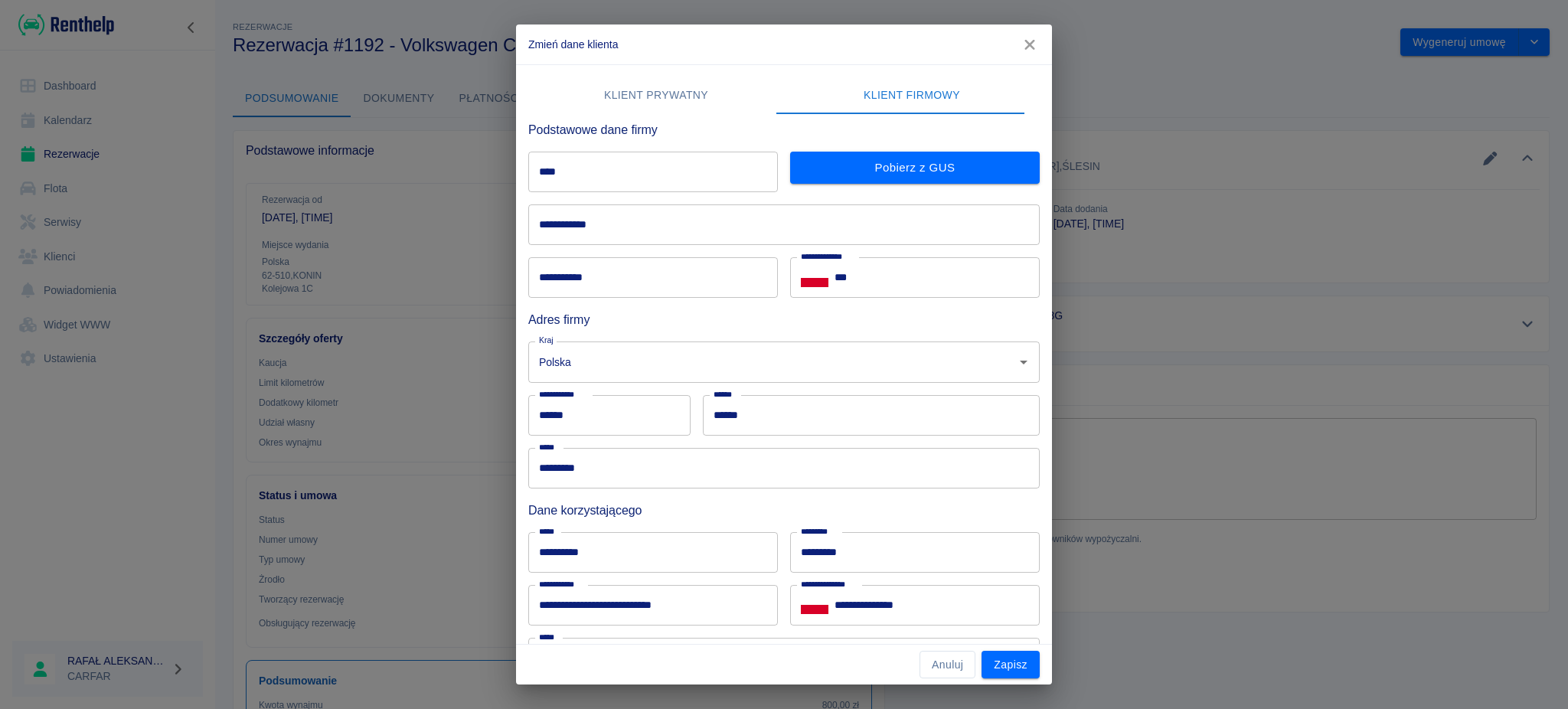 click on "****" at bounding box center (653, 172) 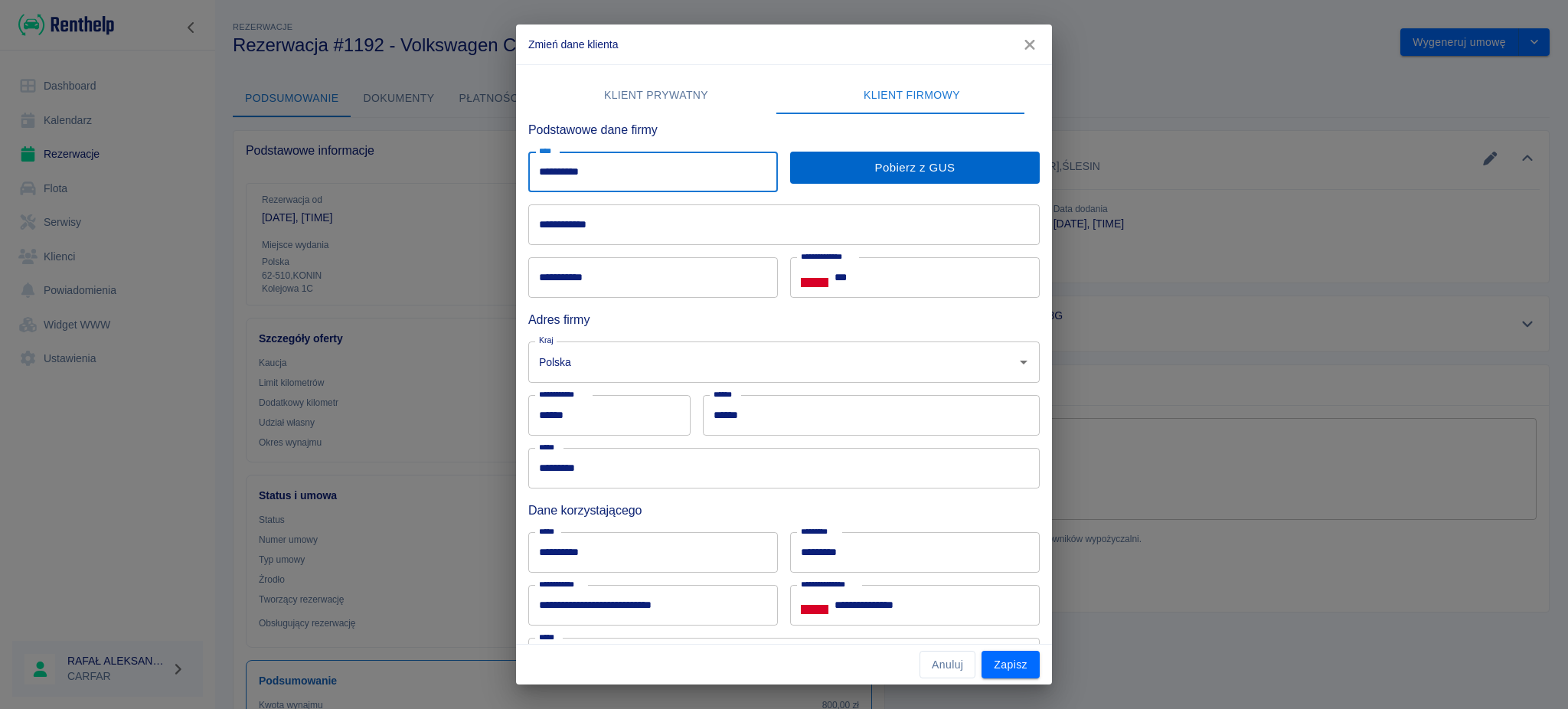 type on "**********" 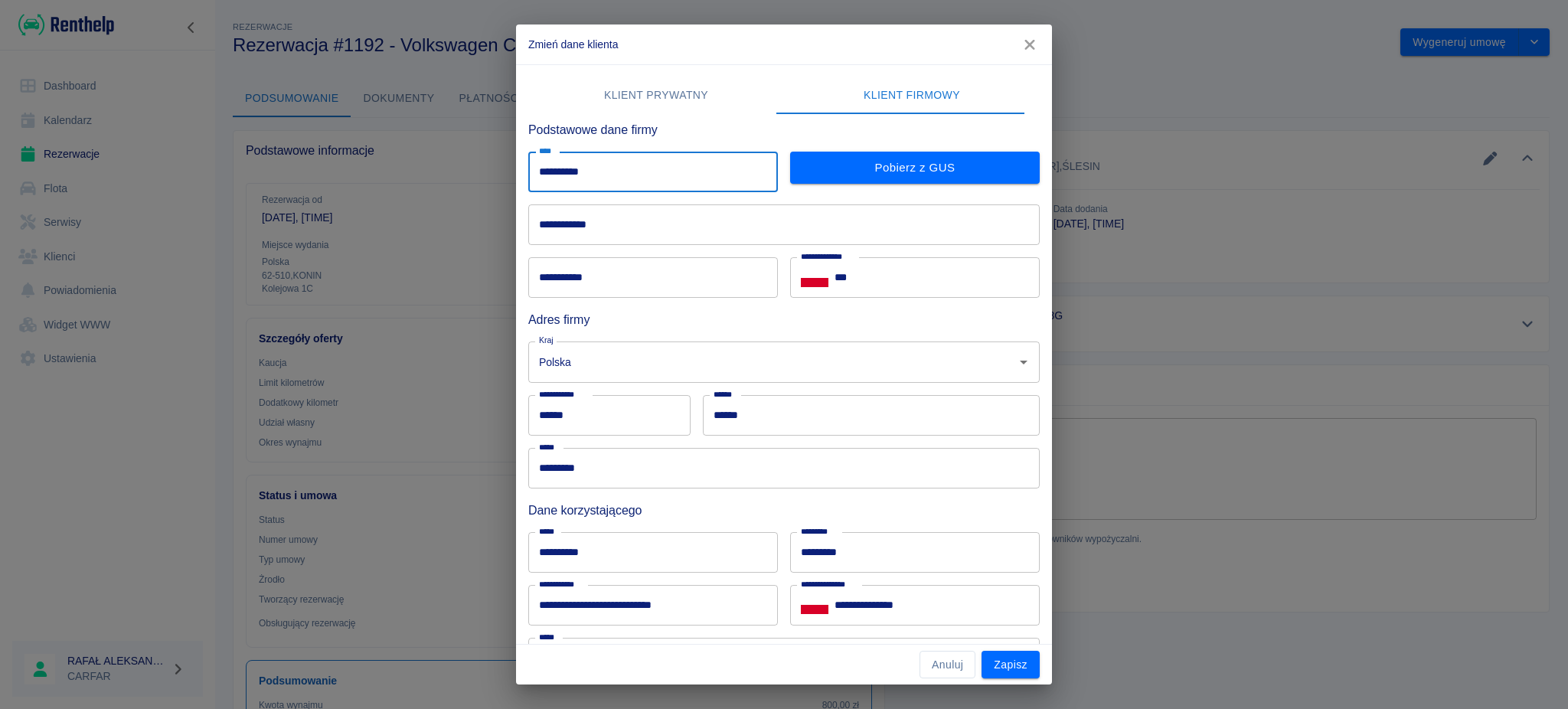click on "Pobierz z GUS" at bounding box center [915, 168] 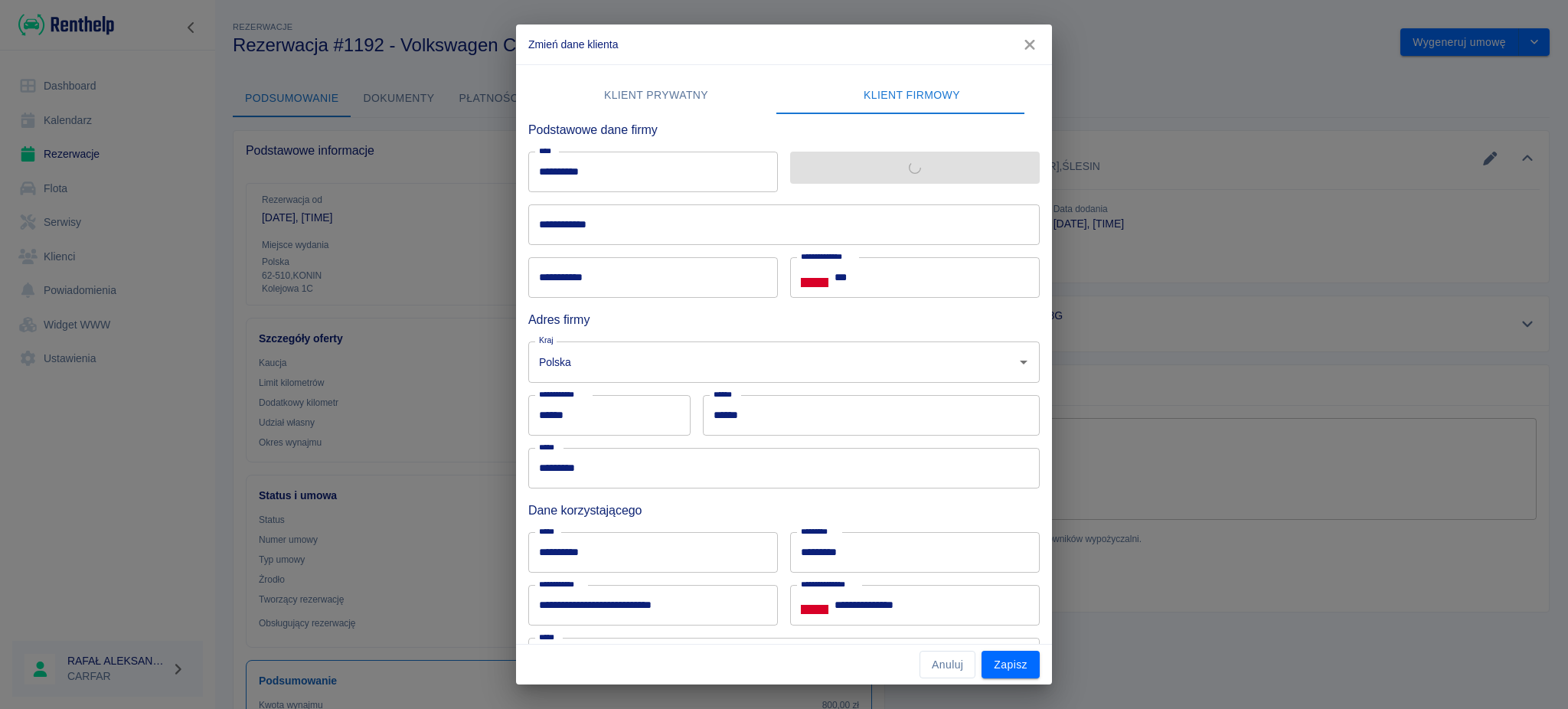 type on "**********" 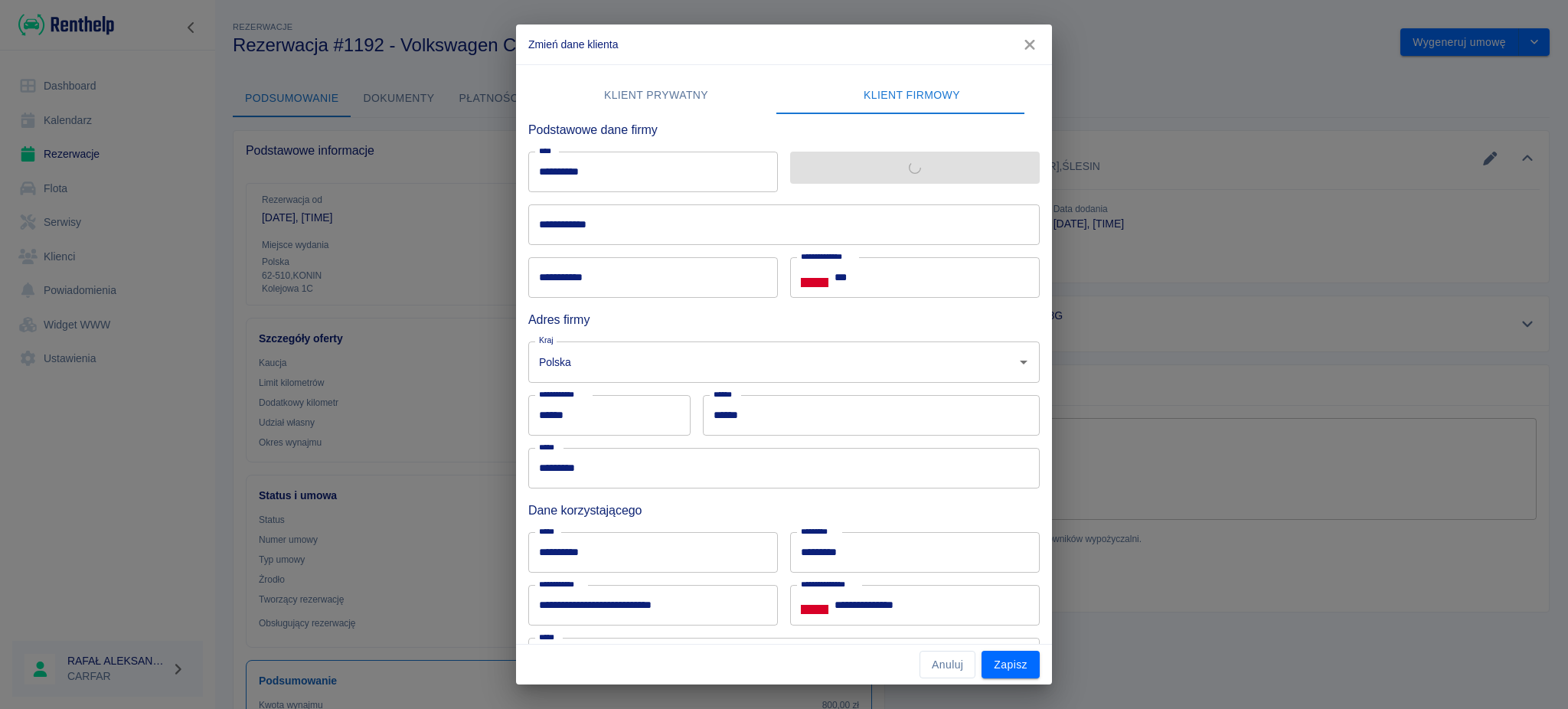 type on "******" 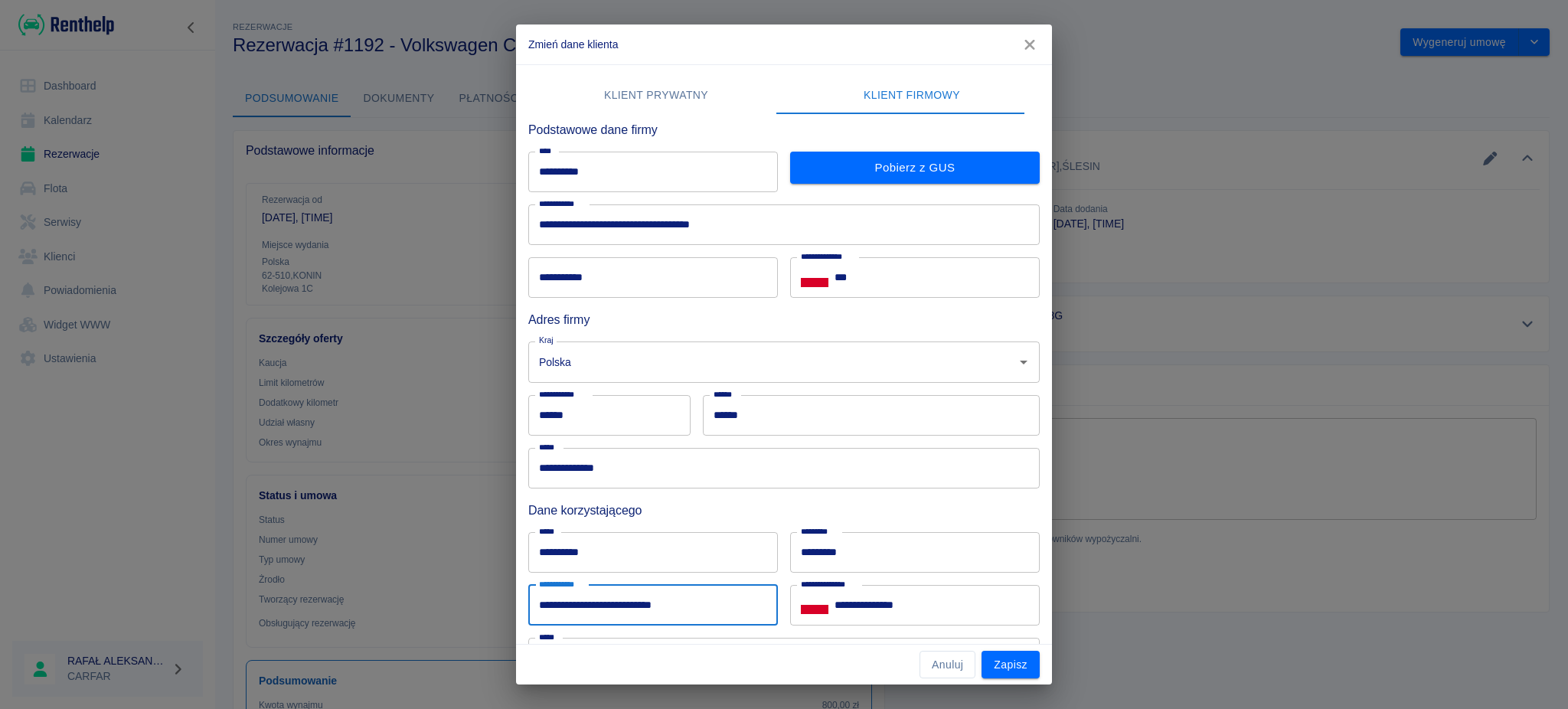 drag, startPoint x: 696, startPoint y: 610, endPoint x: 529, endPoint y: 601, distance: 167.24234 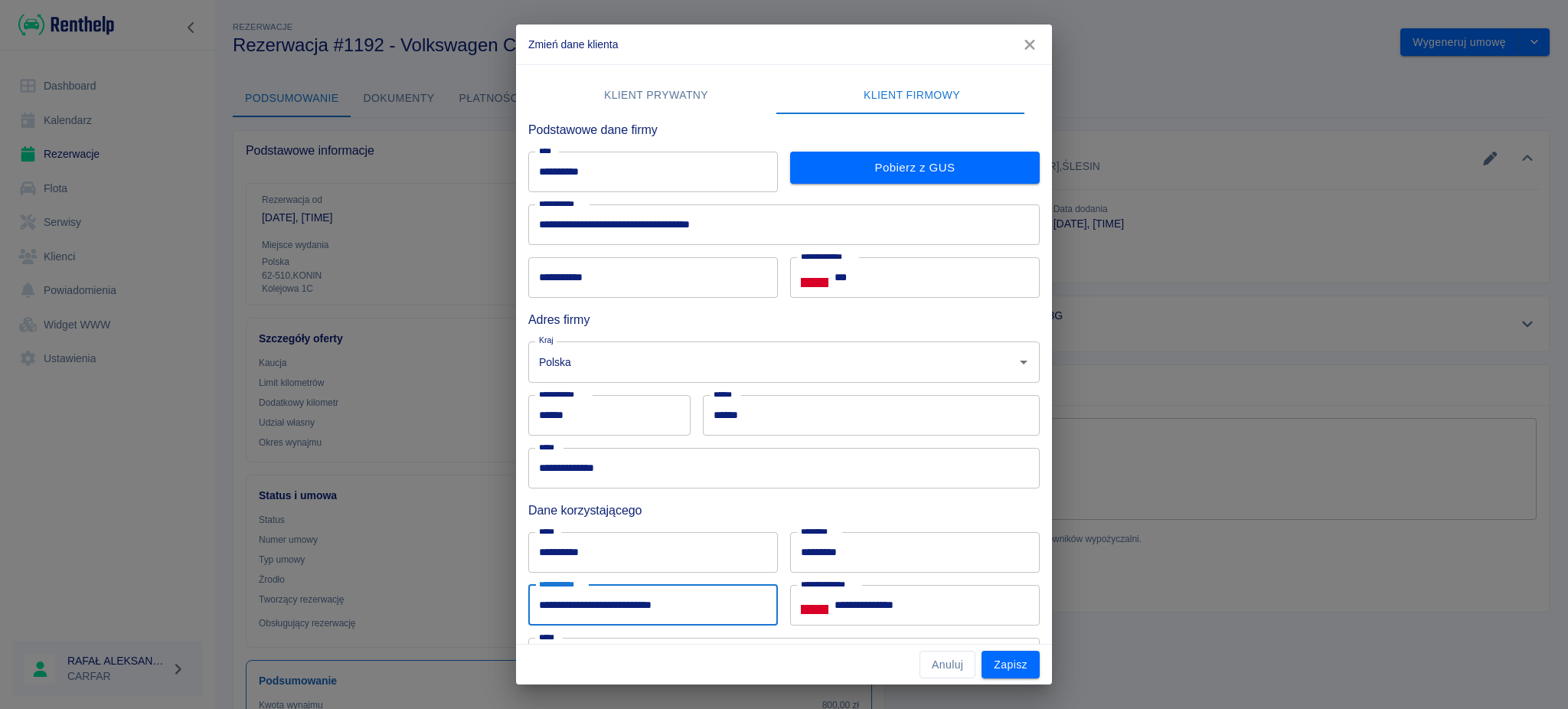 click on "**********" at bounding box center [653, 277] 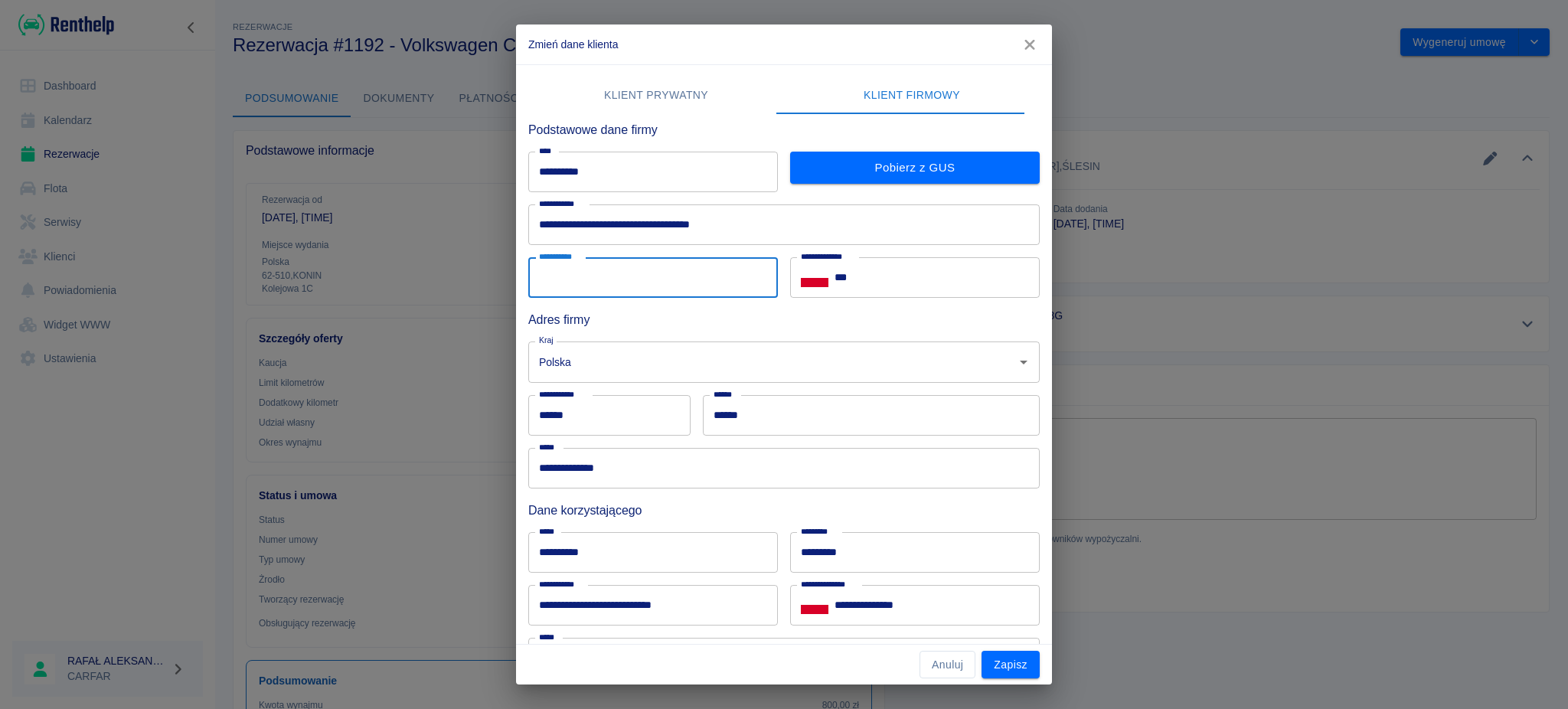 paste on "**********" 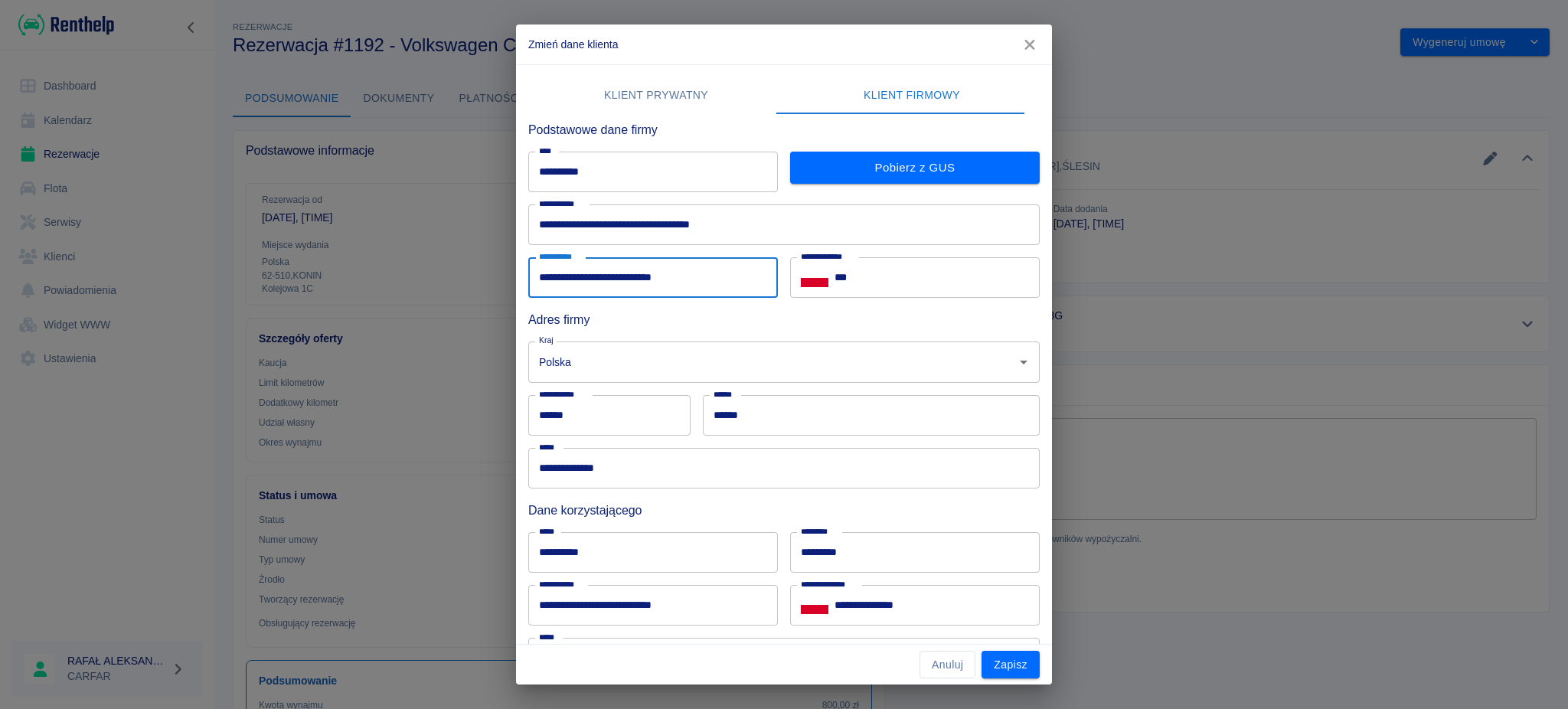 type on "**********" 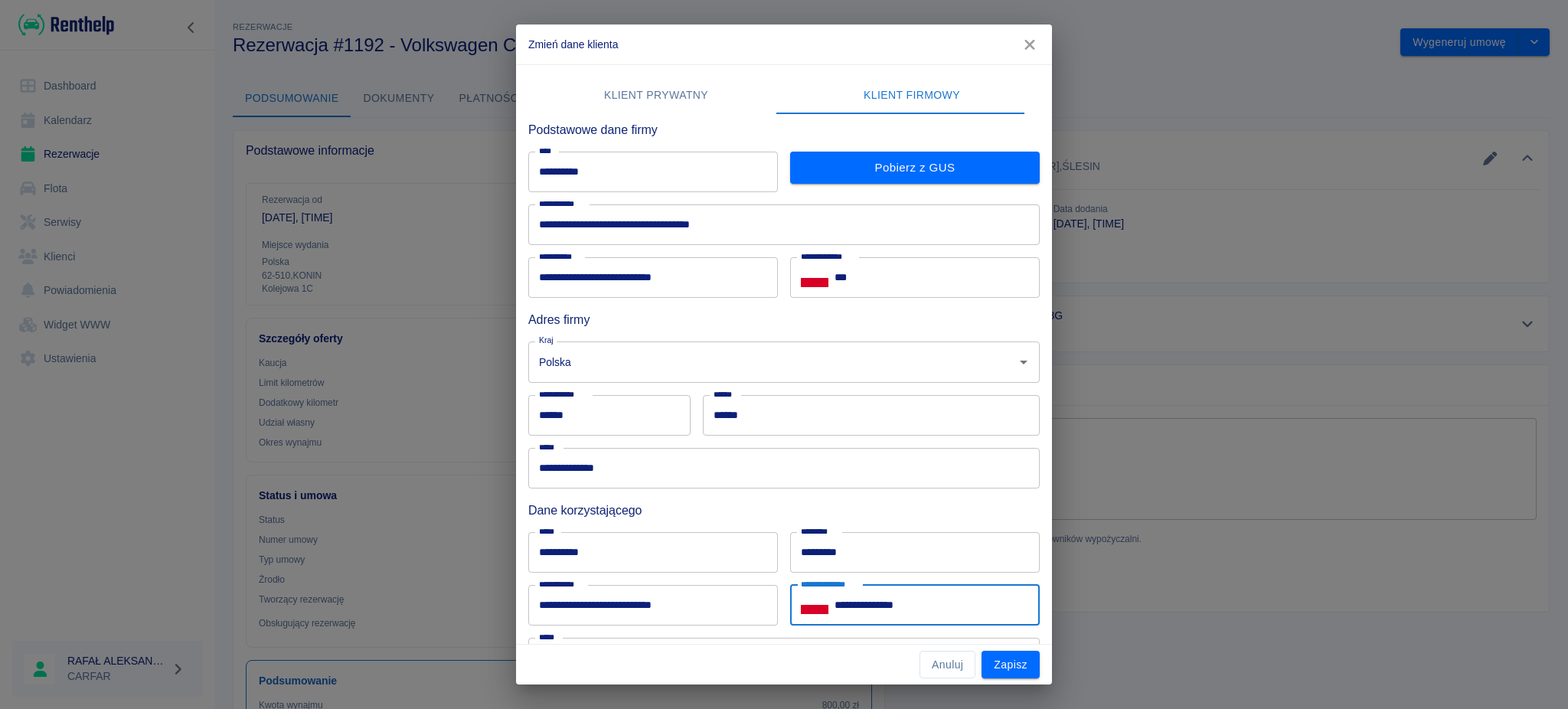 drag, startPoint x: 913, startPoint y: 606, endPoint x: 848, endPoint y: 610, distance: 65.122961 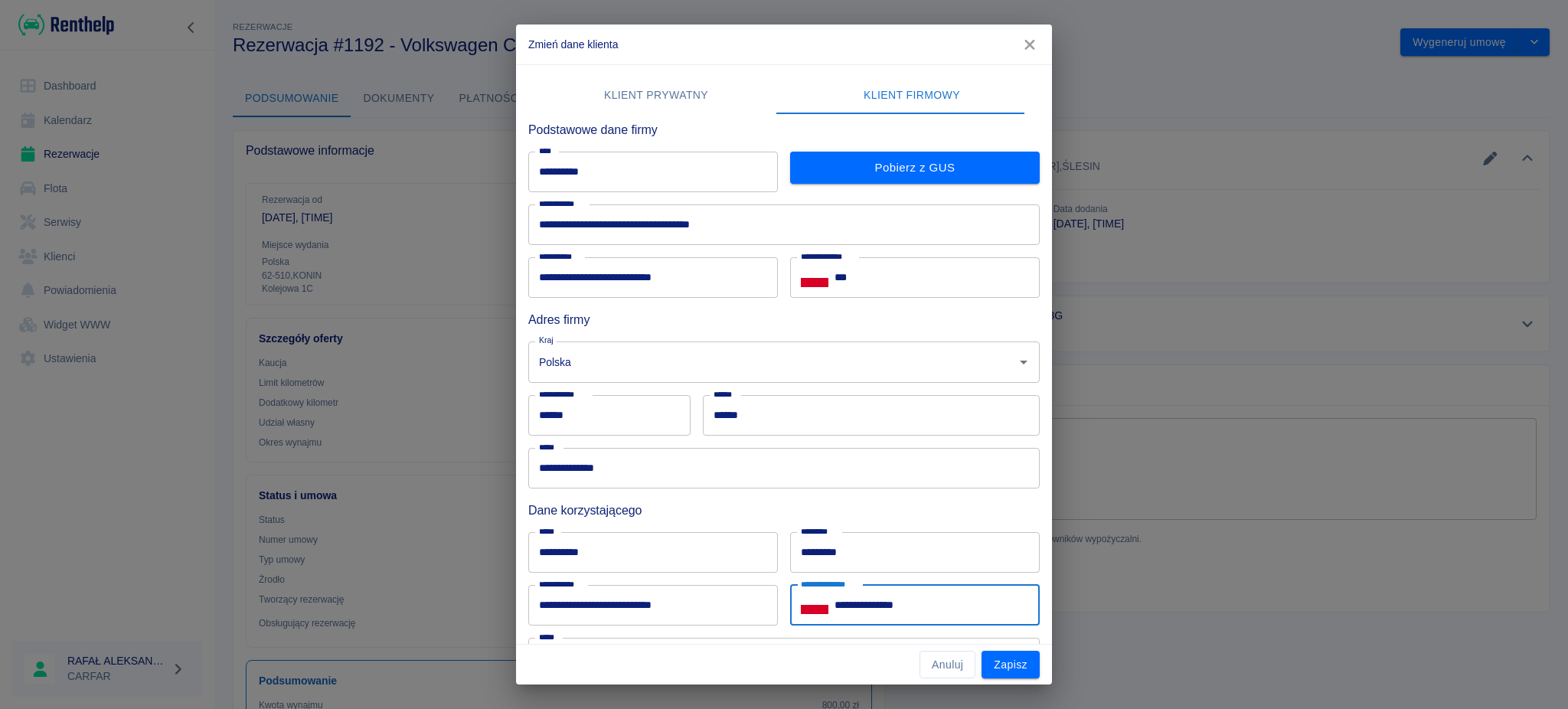 click on "***" at bounding box center (937, 277) 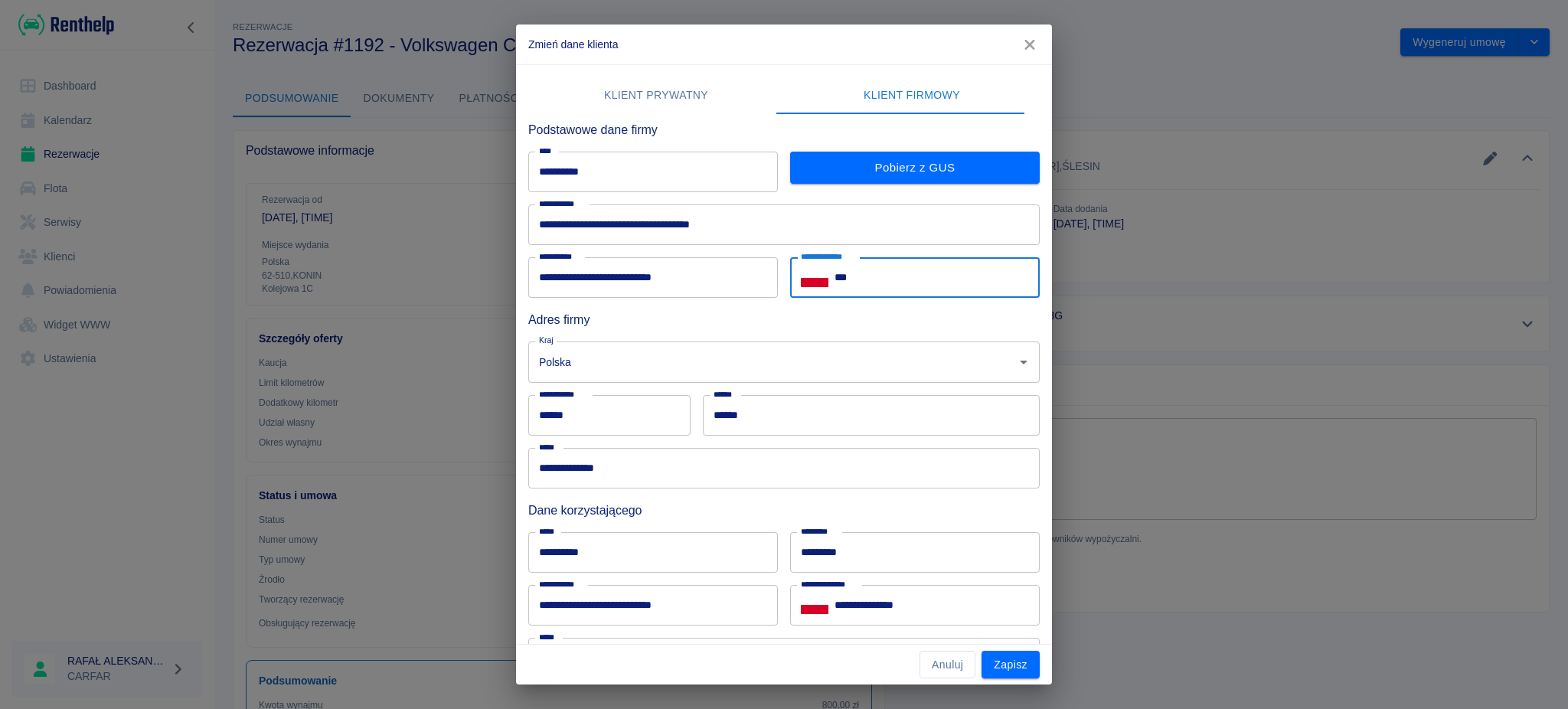 paste on "**********" 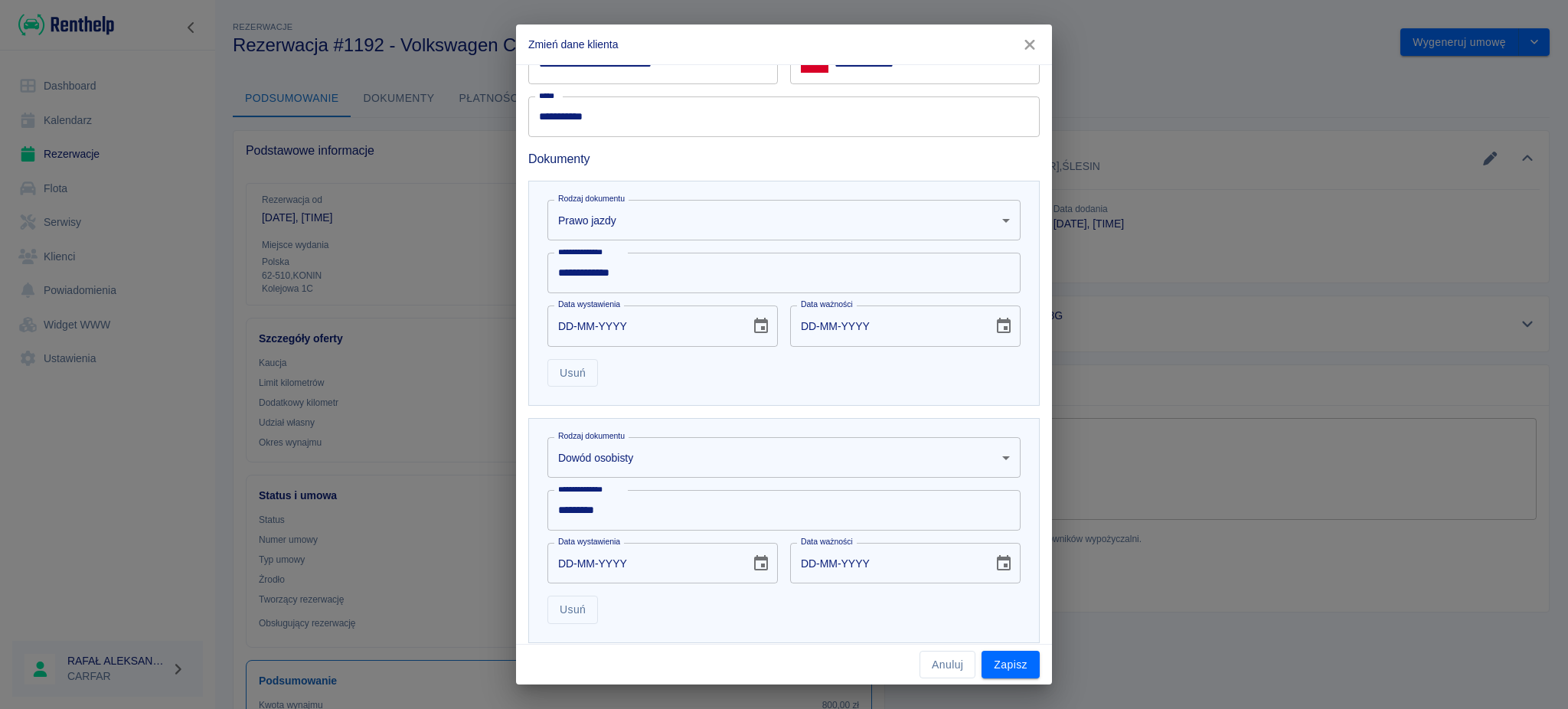 scroll, scrollTop: 510, scrollLeft: 0, axis: vertical 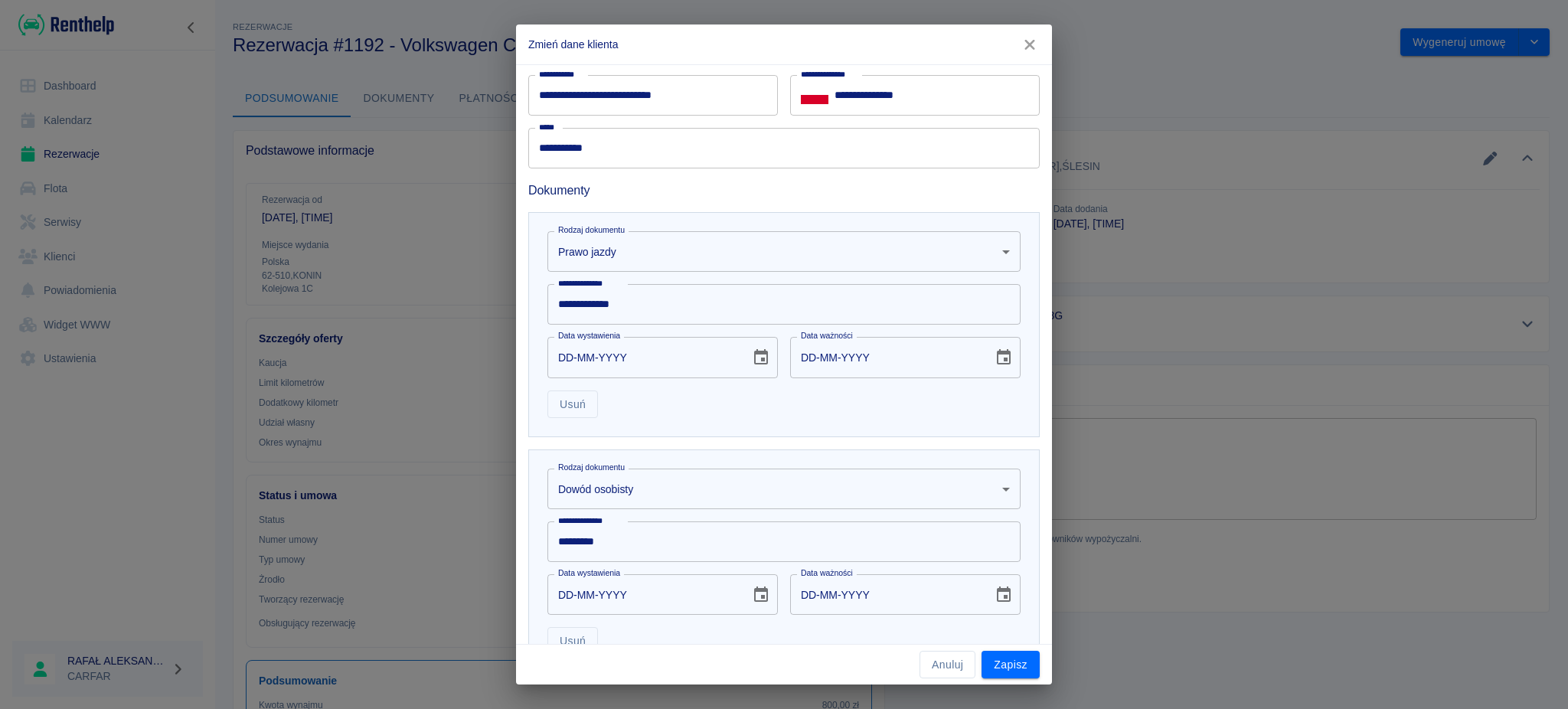 type on "**********" 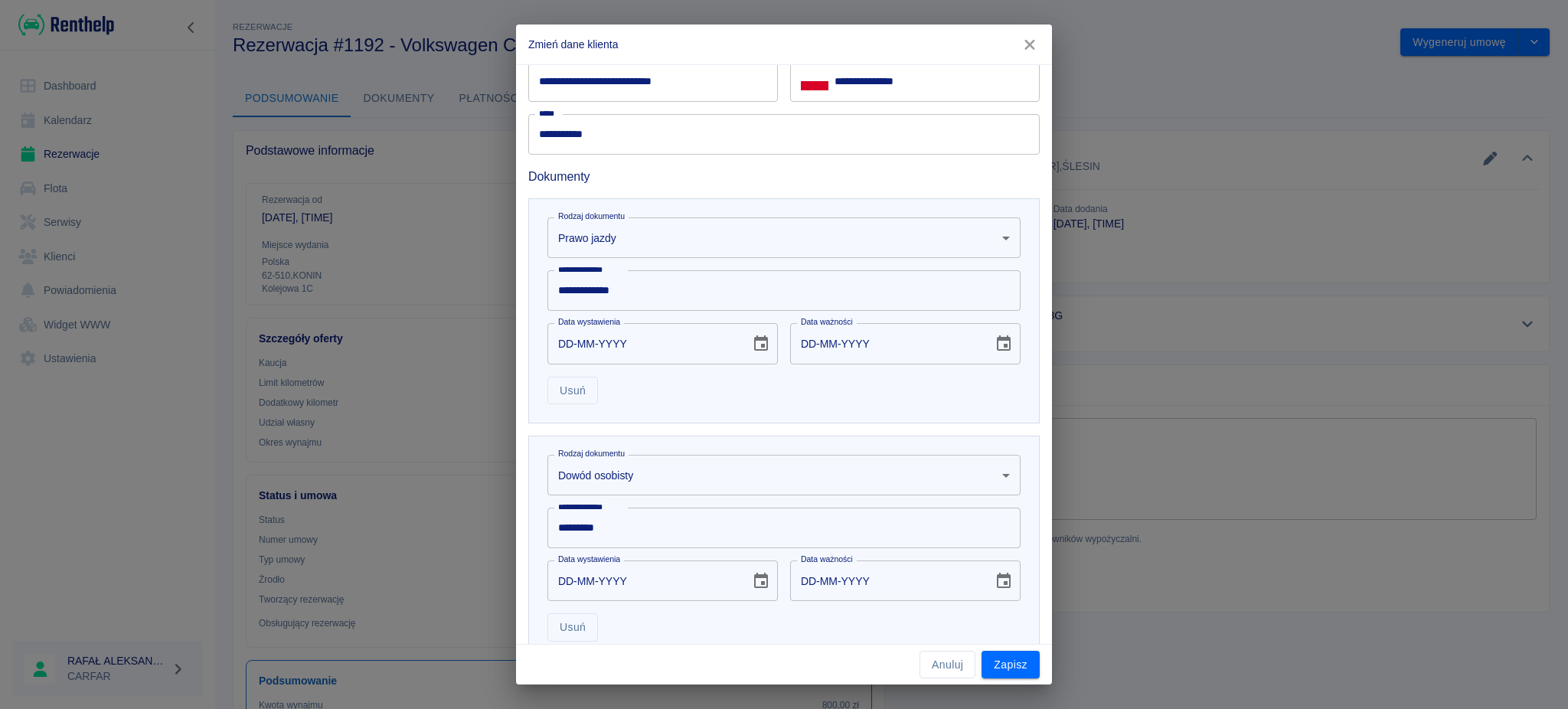 scroll, scrollTop: 631, scrollLeft: 0, axis: vertical 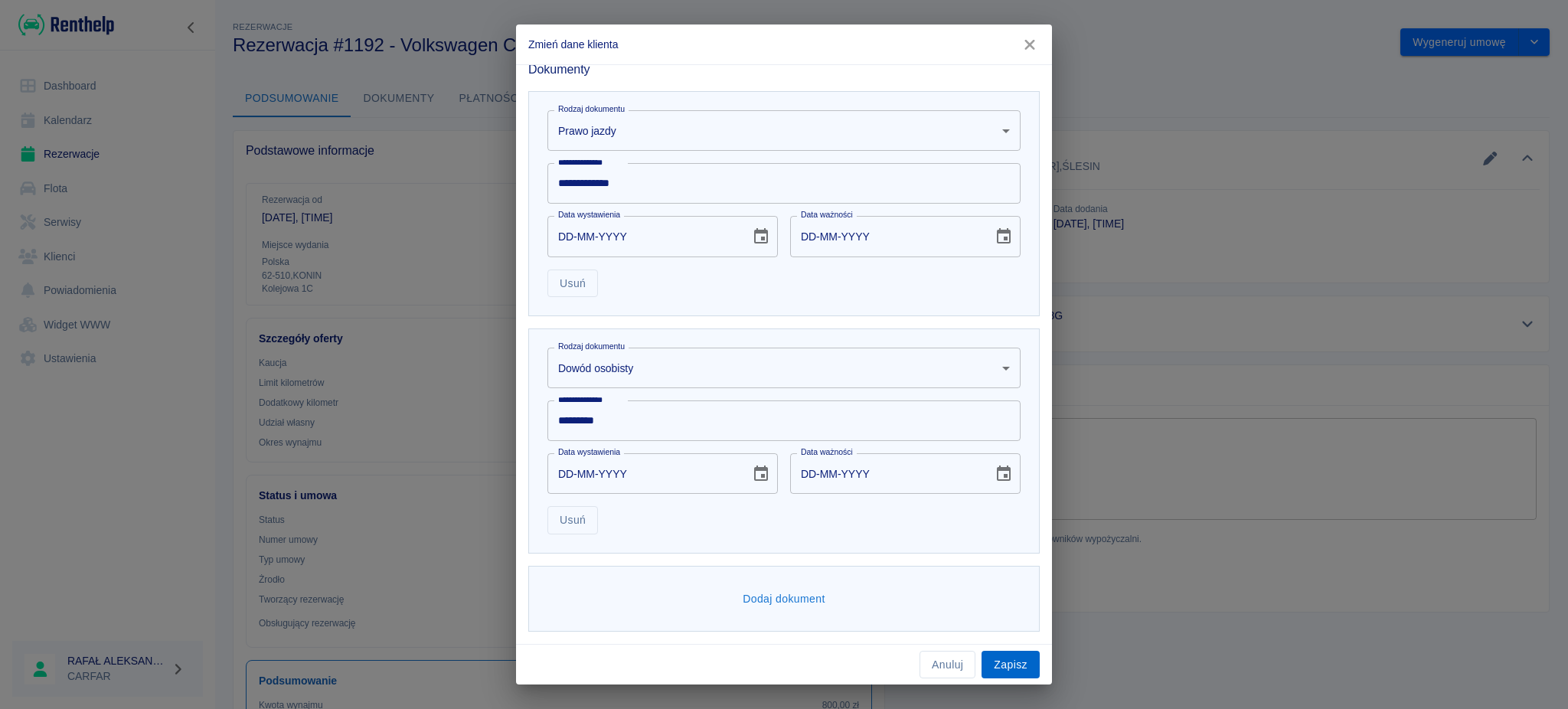 click on "Zapisz" at bounding box center [1011, 665] 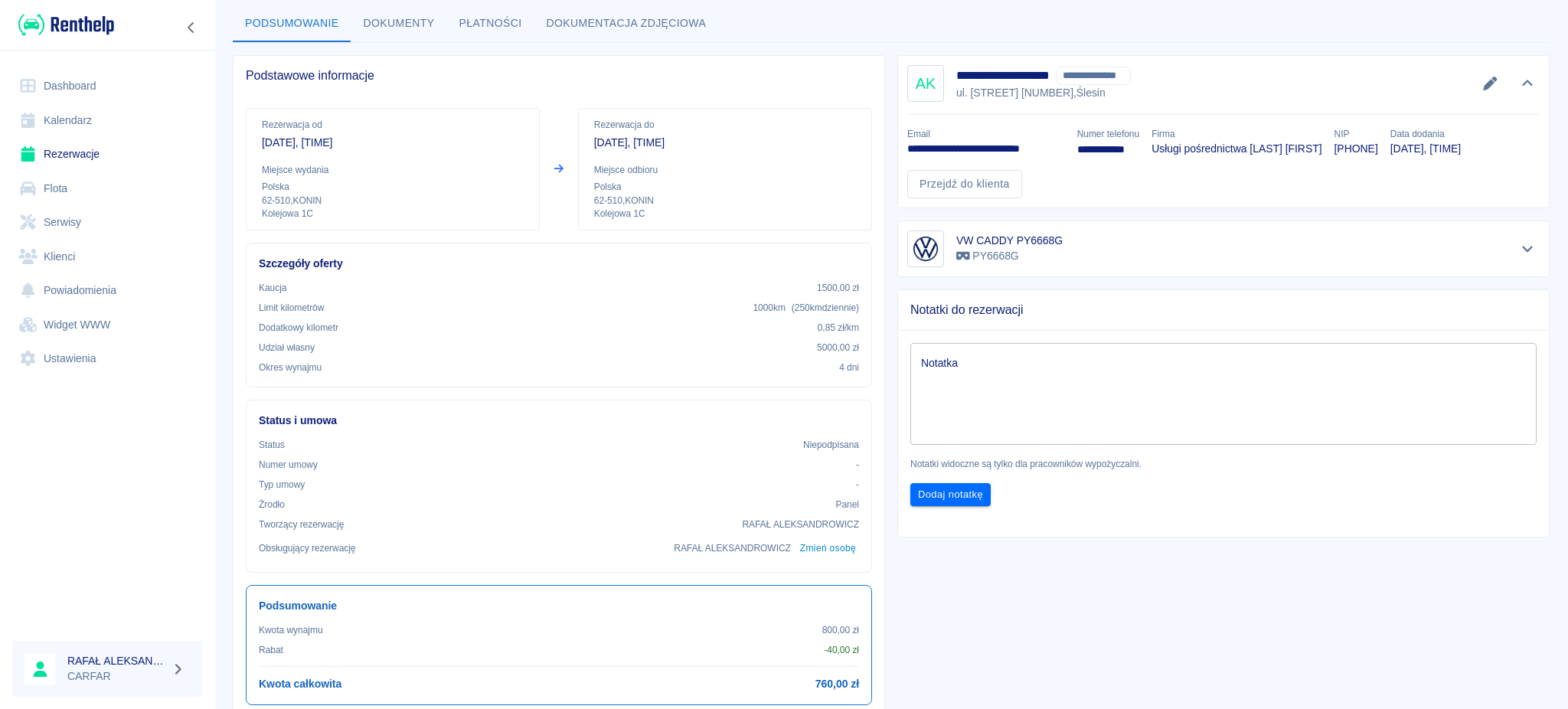 scroll, scrollTop: 0, scrollLeft: 0, axis: both 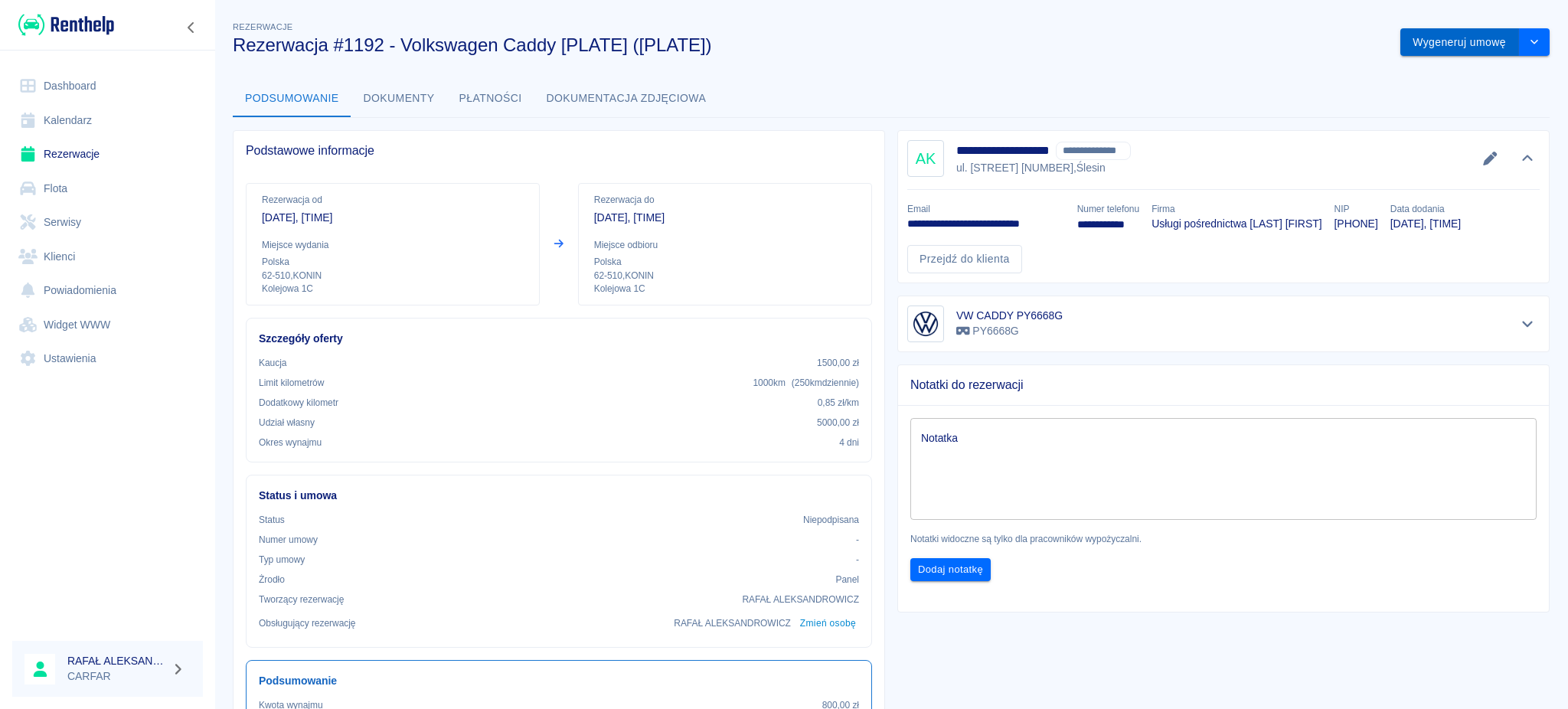 click on "Wygeneruj umowę" at bounding box center [1459, 42] 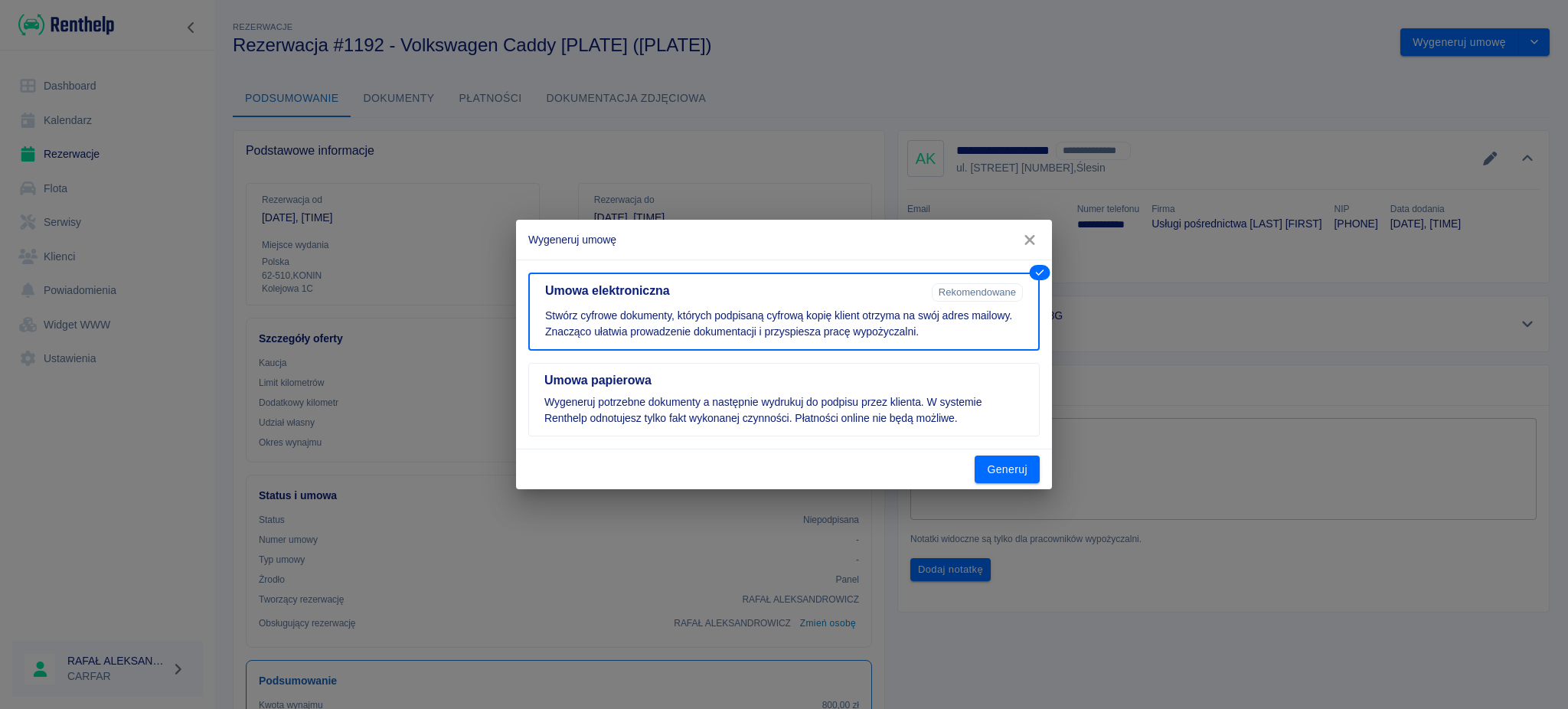 click 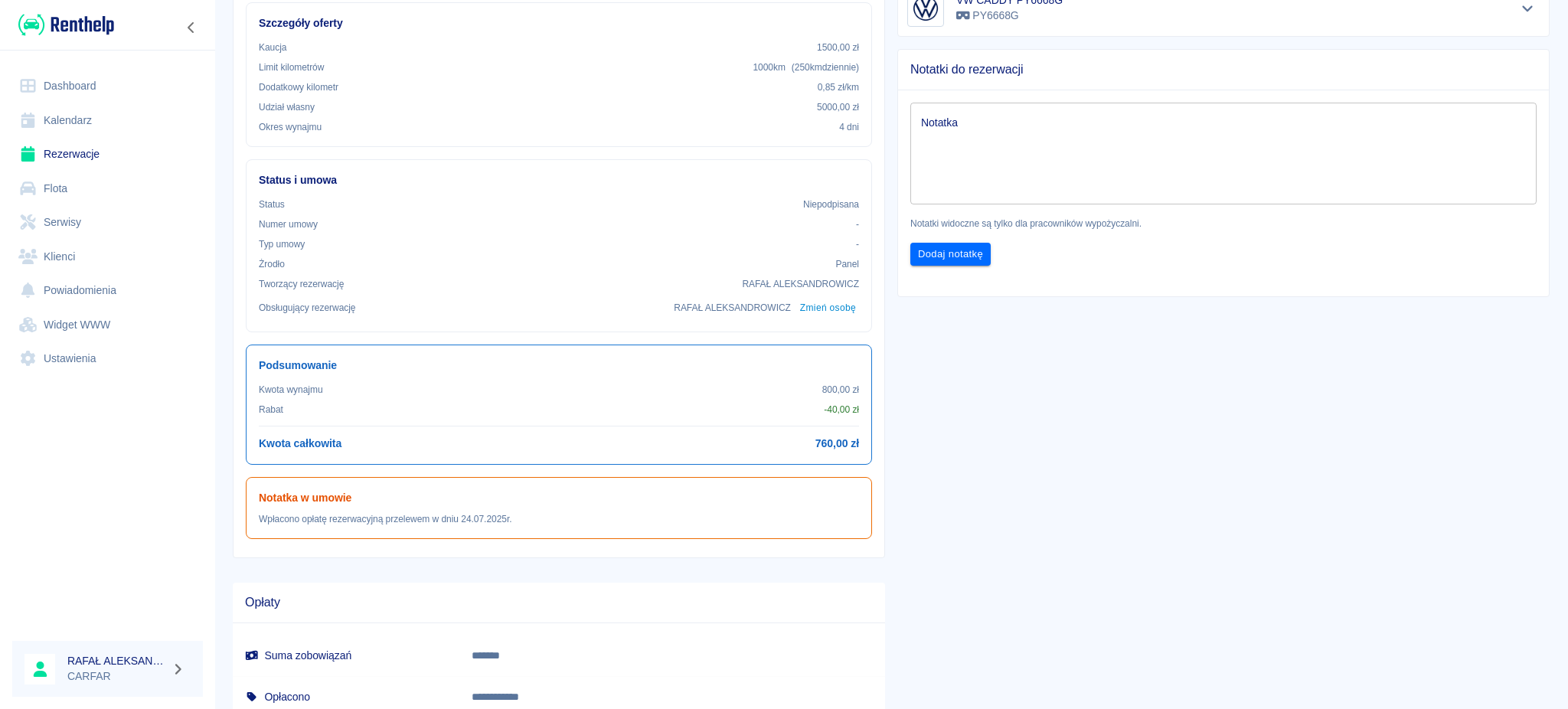 scroll, scrollTop: 390, scrollLeft: 0, axis: vertical 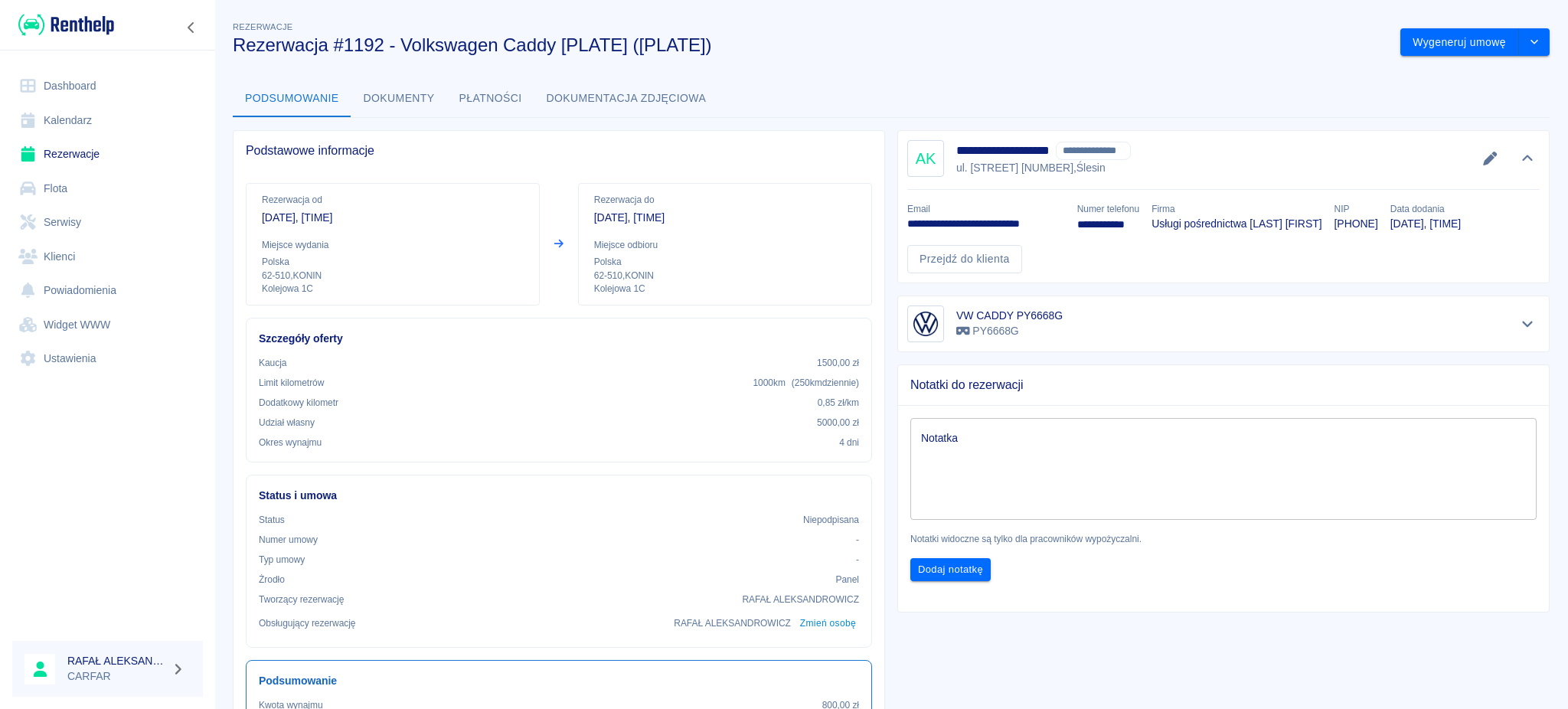click on "6652624008" at bounding box center [1356, 224] 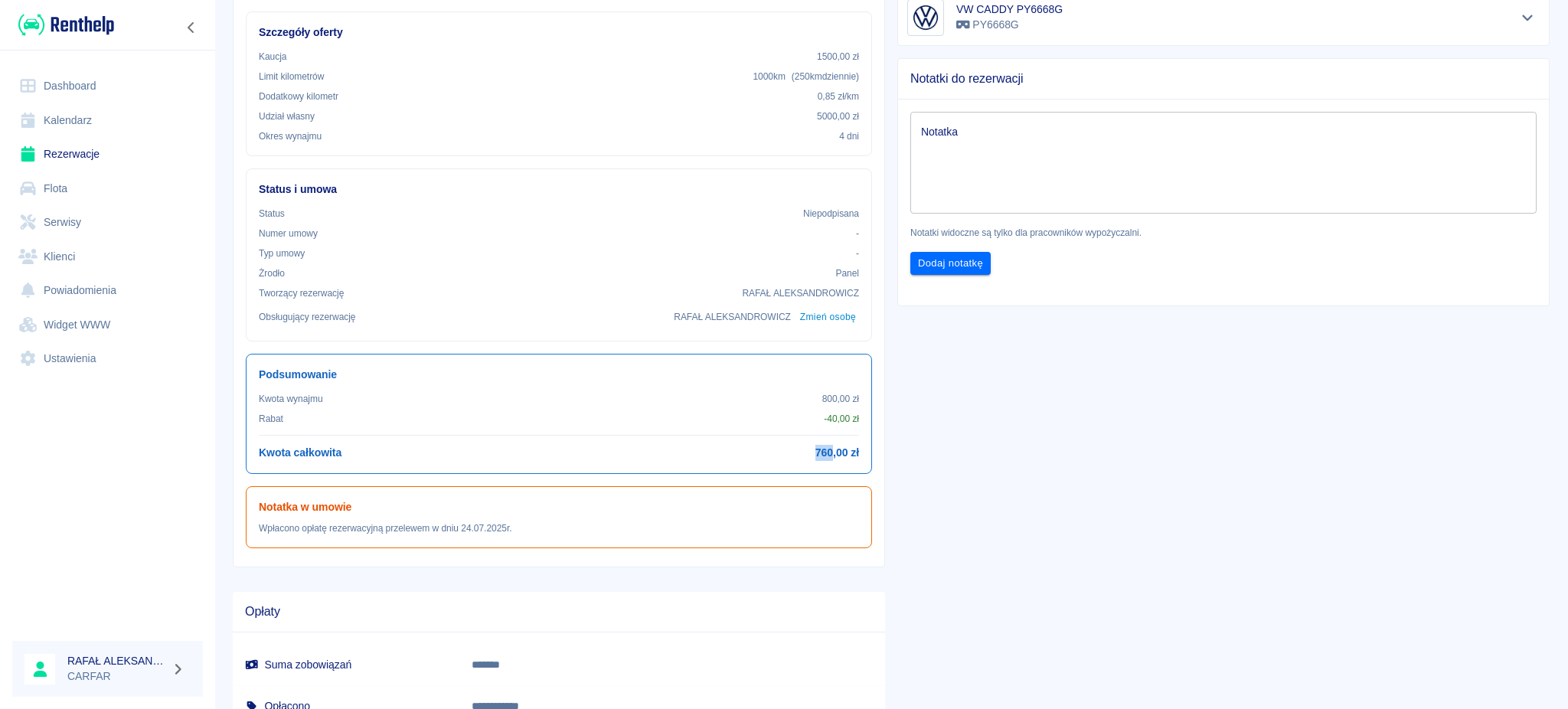 drag, startPoint x: 806, startPoint y: 455, endPoint x: 825, endPoint y: 456, distance: 19.026298 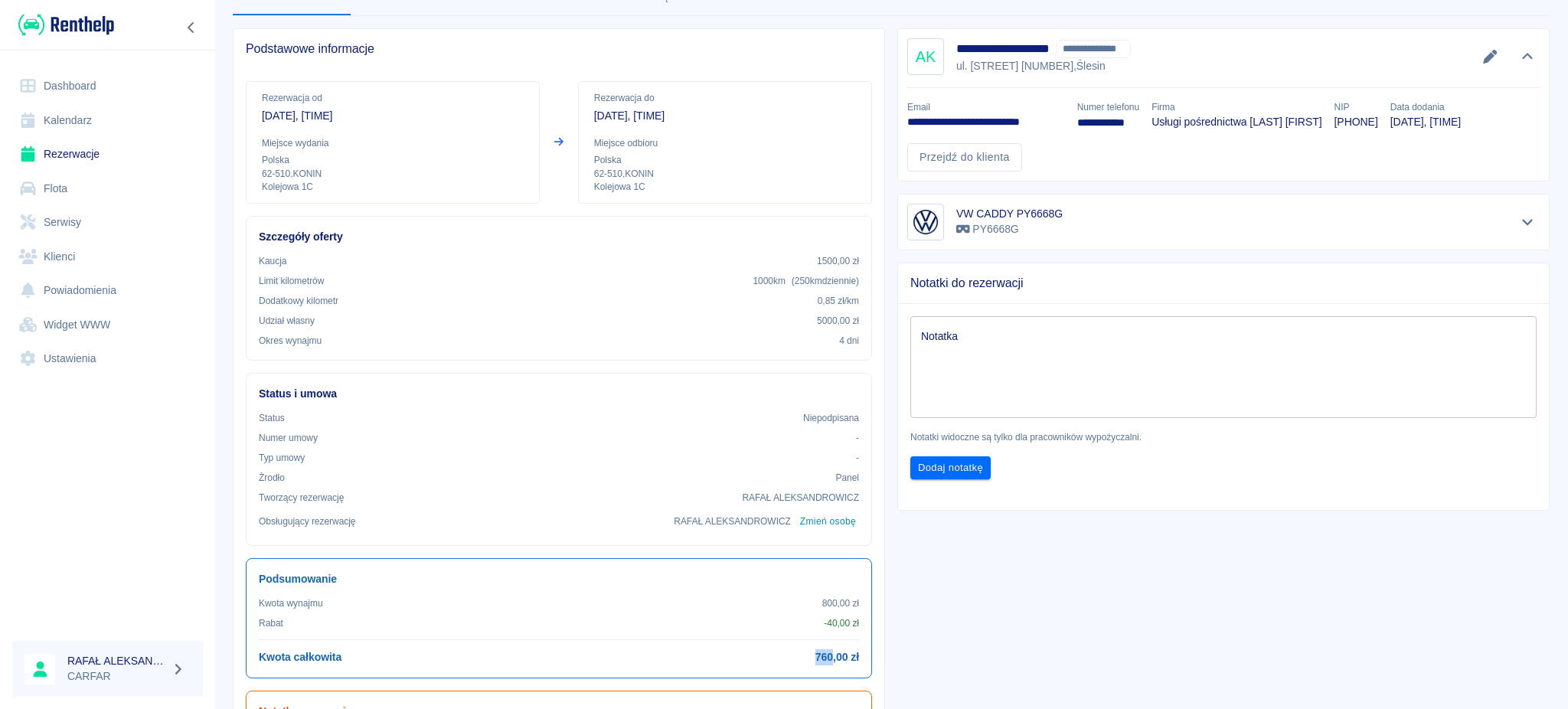 click on "Notatka" at bounding box center [1223, 367] 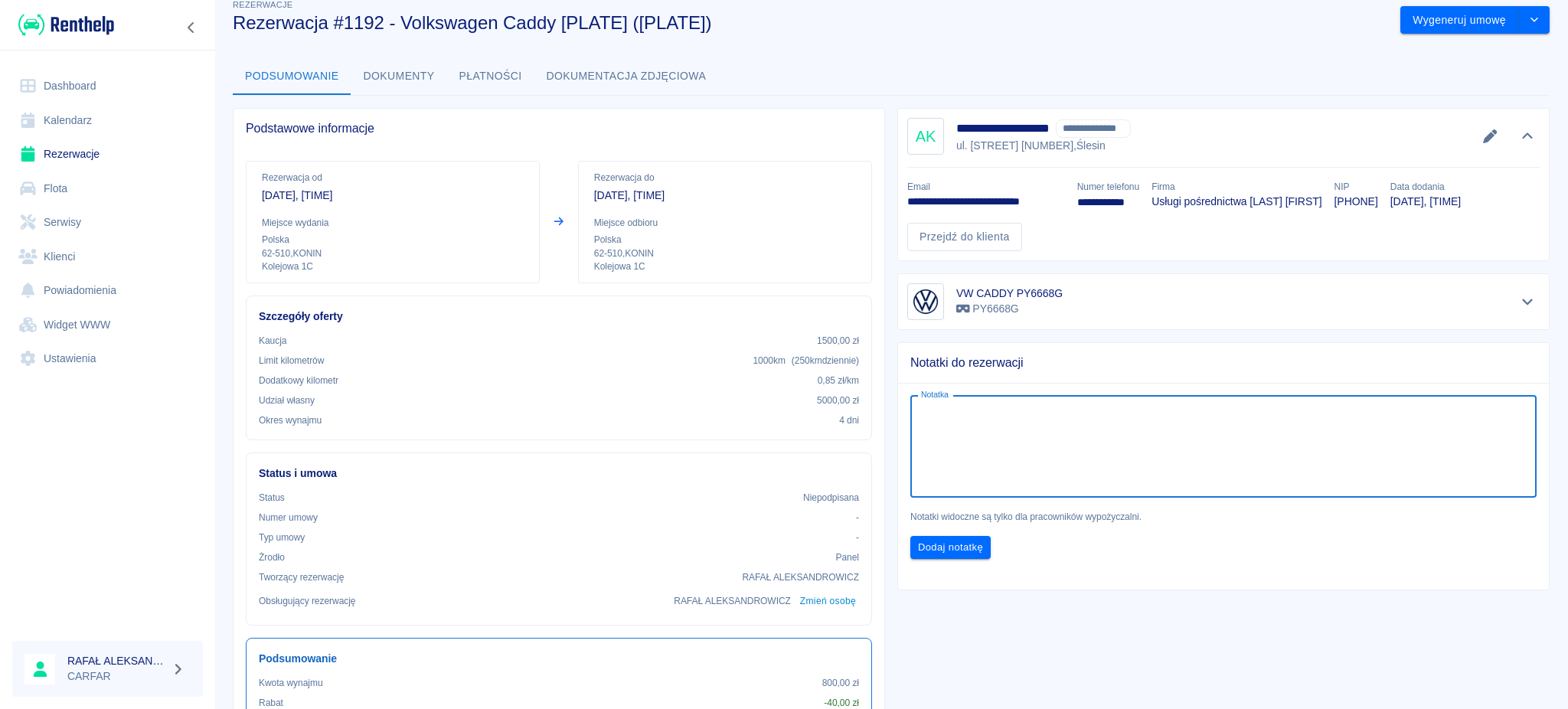 scroll, scrollTop: 0, scrollLeft: 0, axis: both 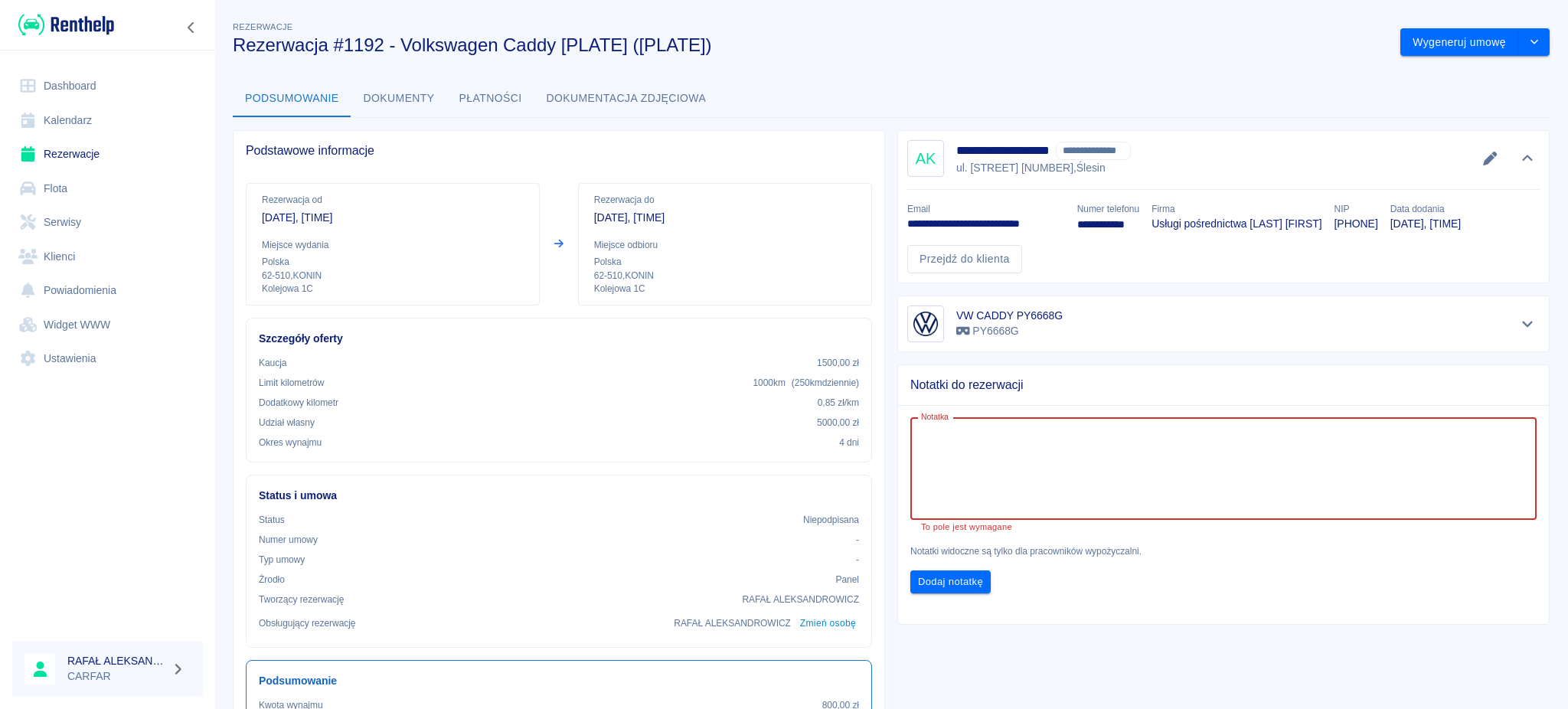 click on "Dokumenty" at bounding box center (399, 99) 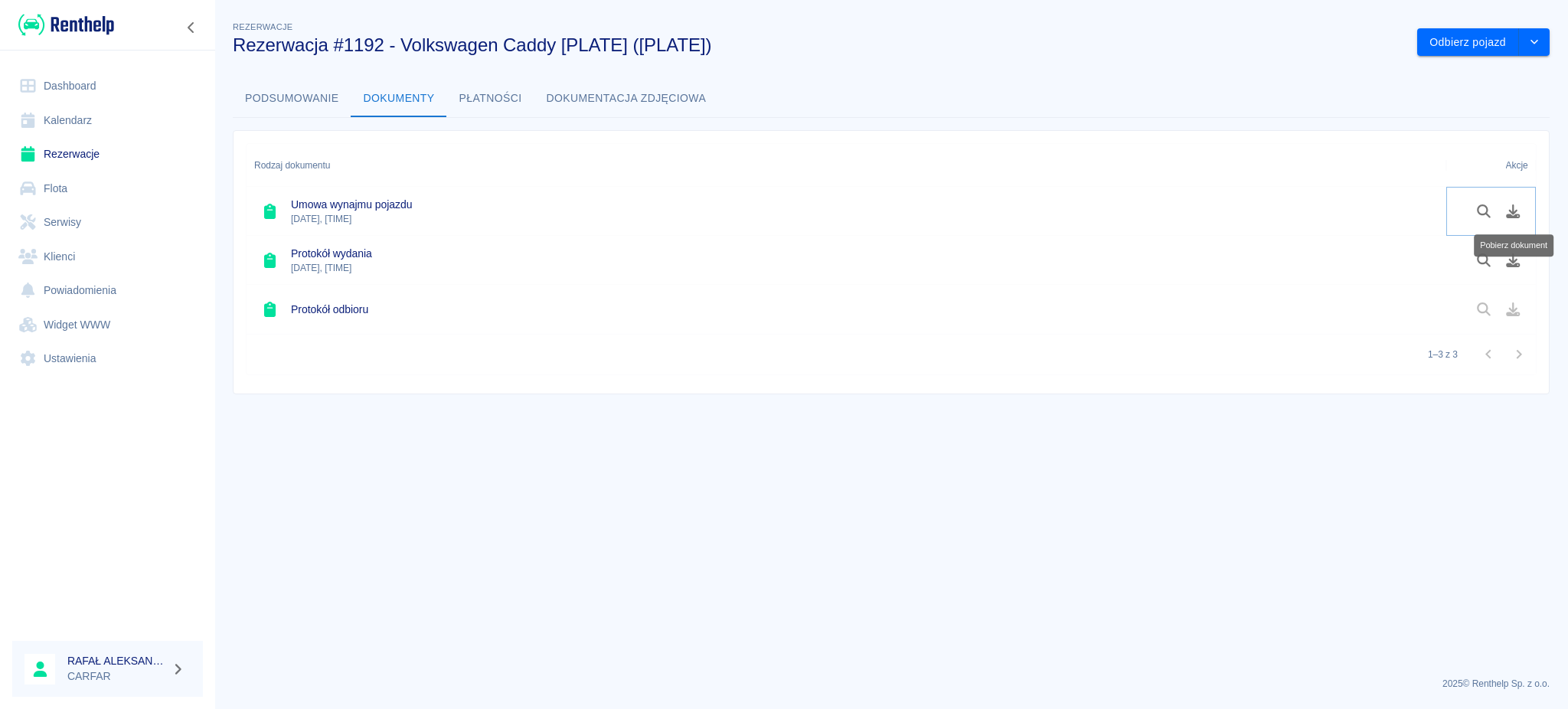 click 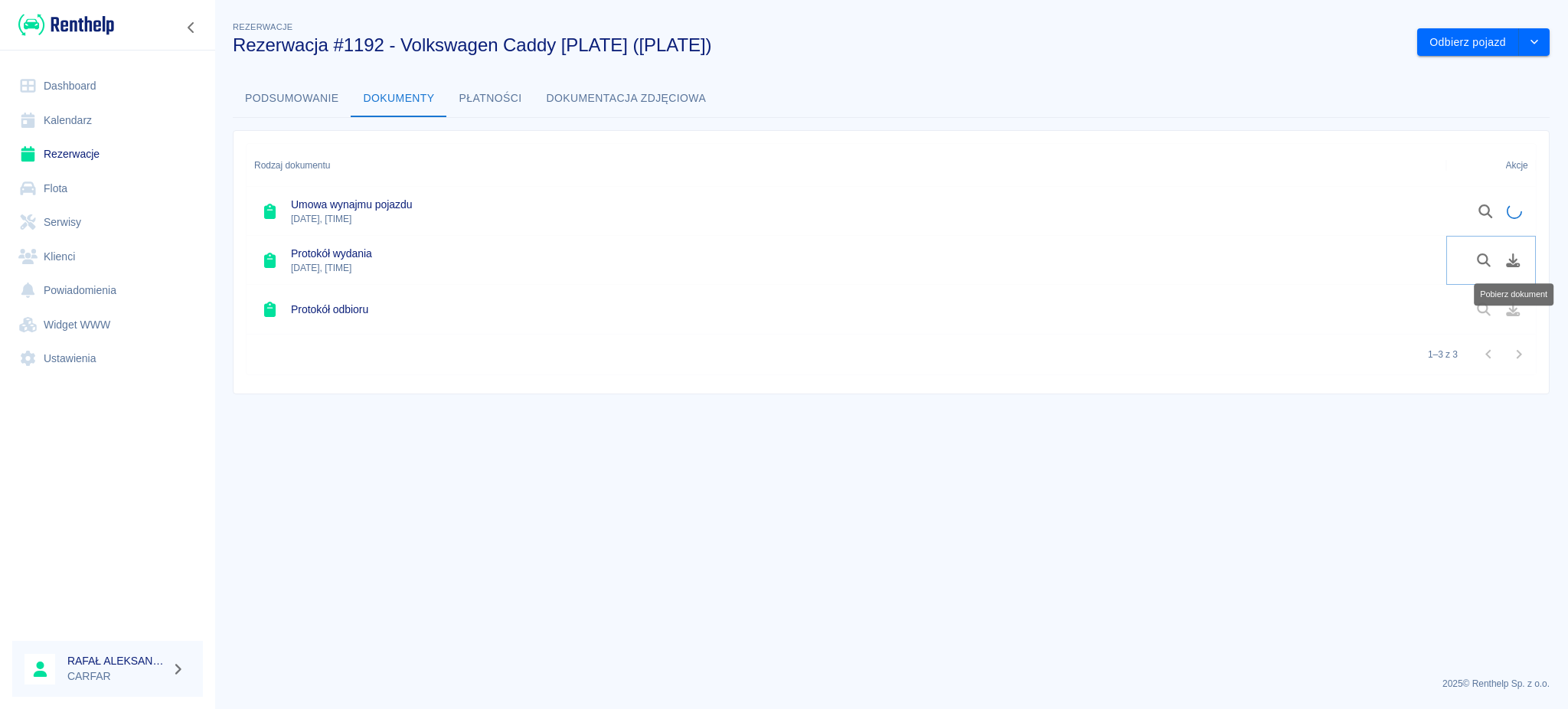 click 